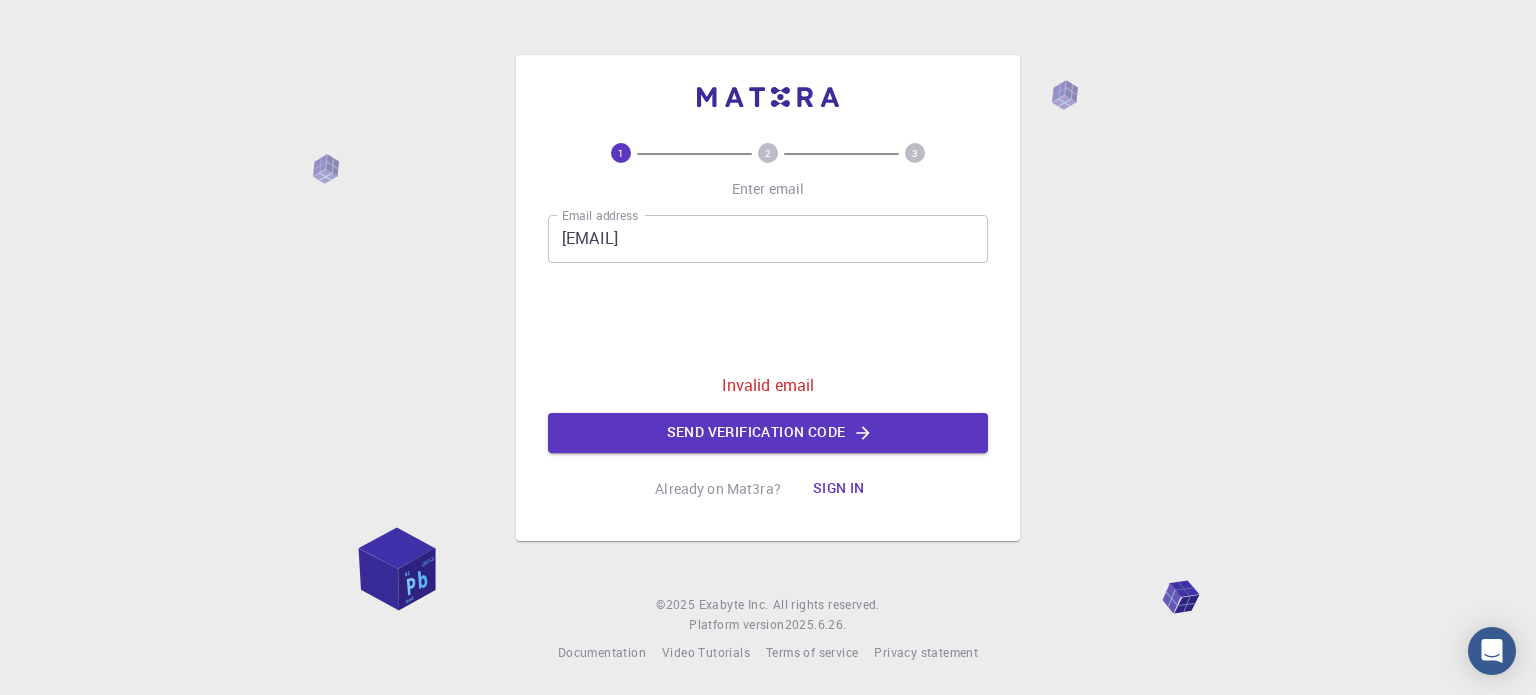 scroll, scrollTop: 0, scrollLeft: 0, axis: both 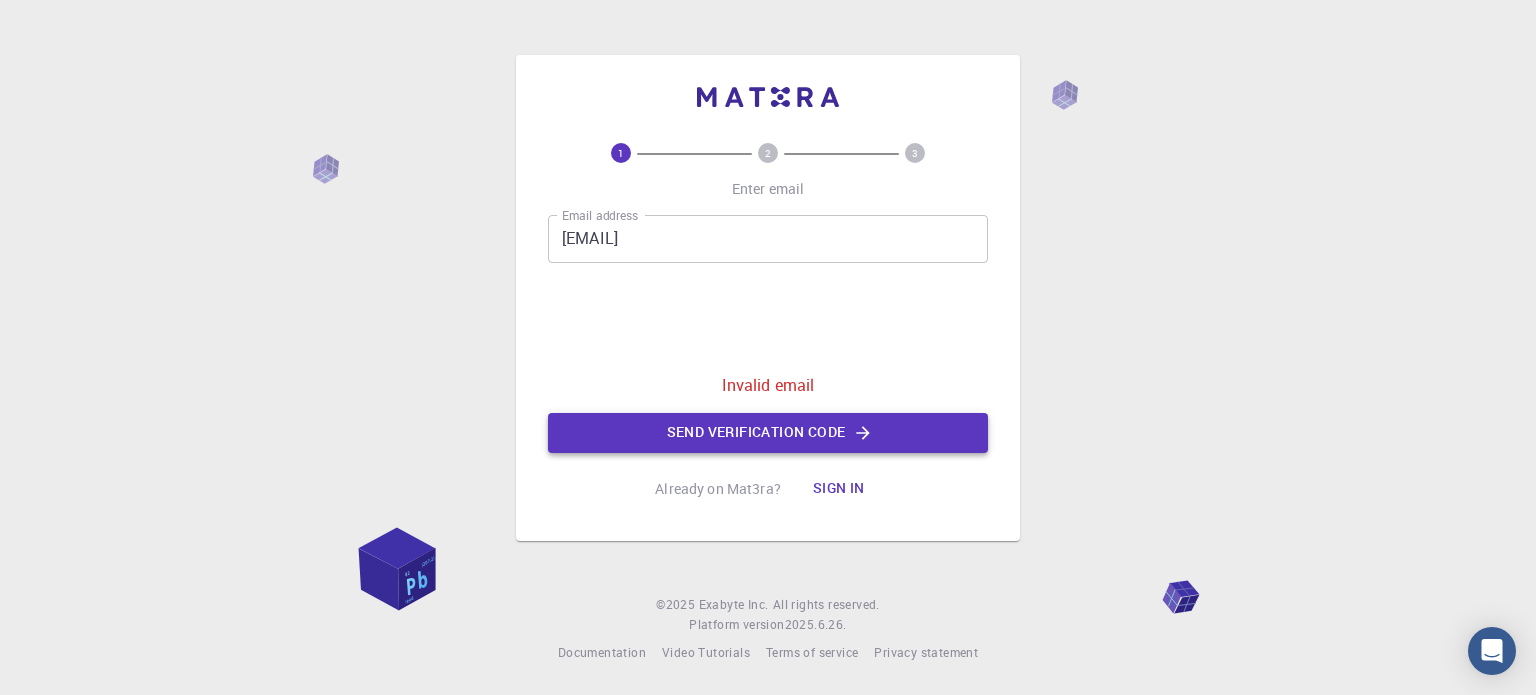 click on "Send verification code" at bounding box center [768, 433] 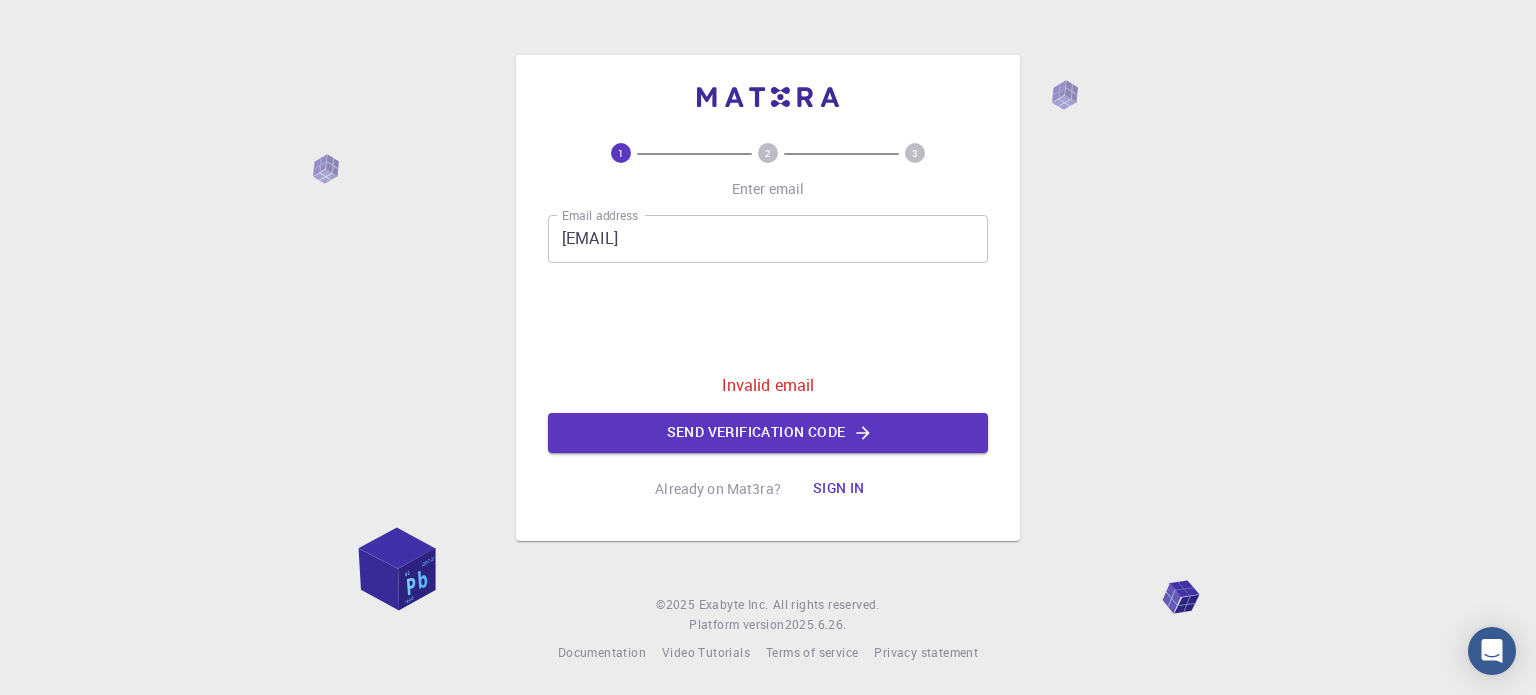 click on "1 2 3 Enter email Email address [EMAIL] Email address Invalid email Send verification code Already on Mat3ra? Sign in ©  2025   Exabyte Inc.   All rights reserved. Platform version  2025.6.26 . Documentation Video Tutorials Terms of service Privacy statement" at bounding box center [768, 347] 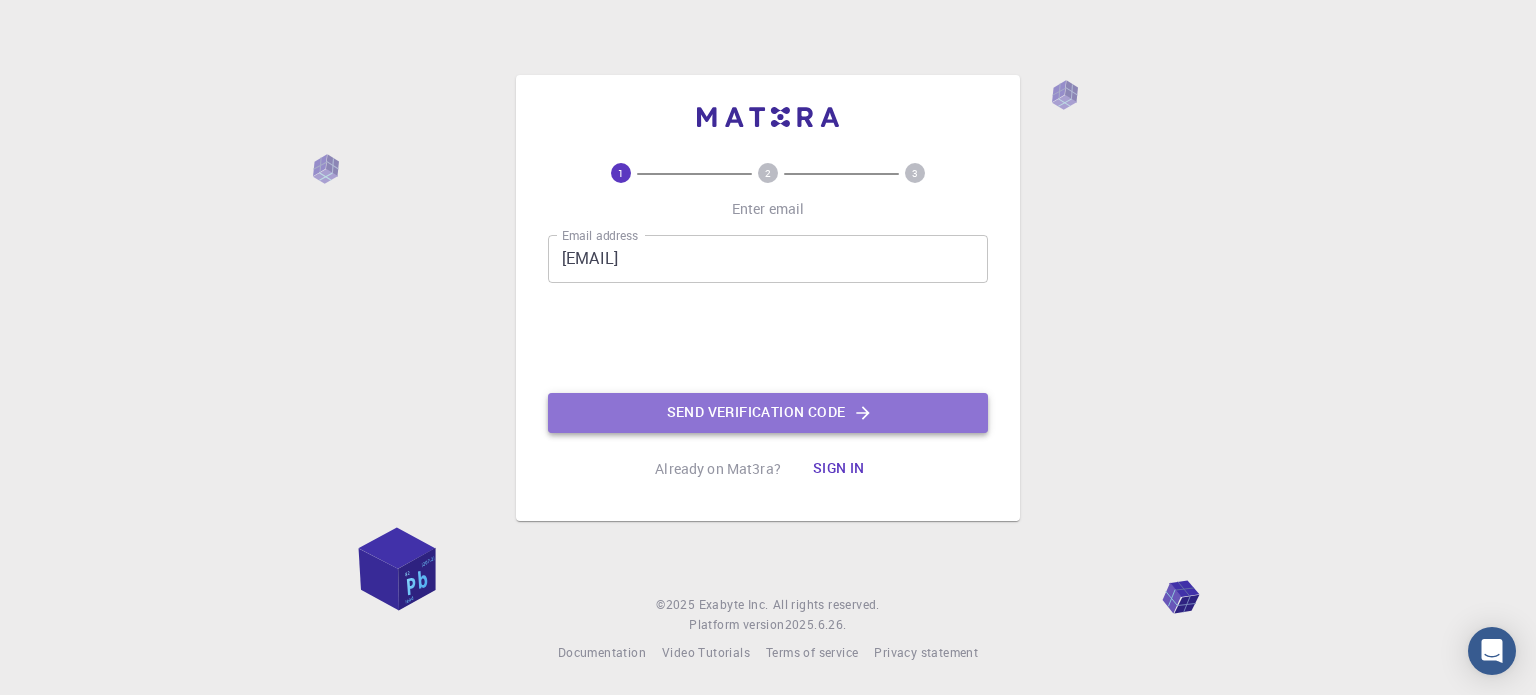 click on "Send verification code" 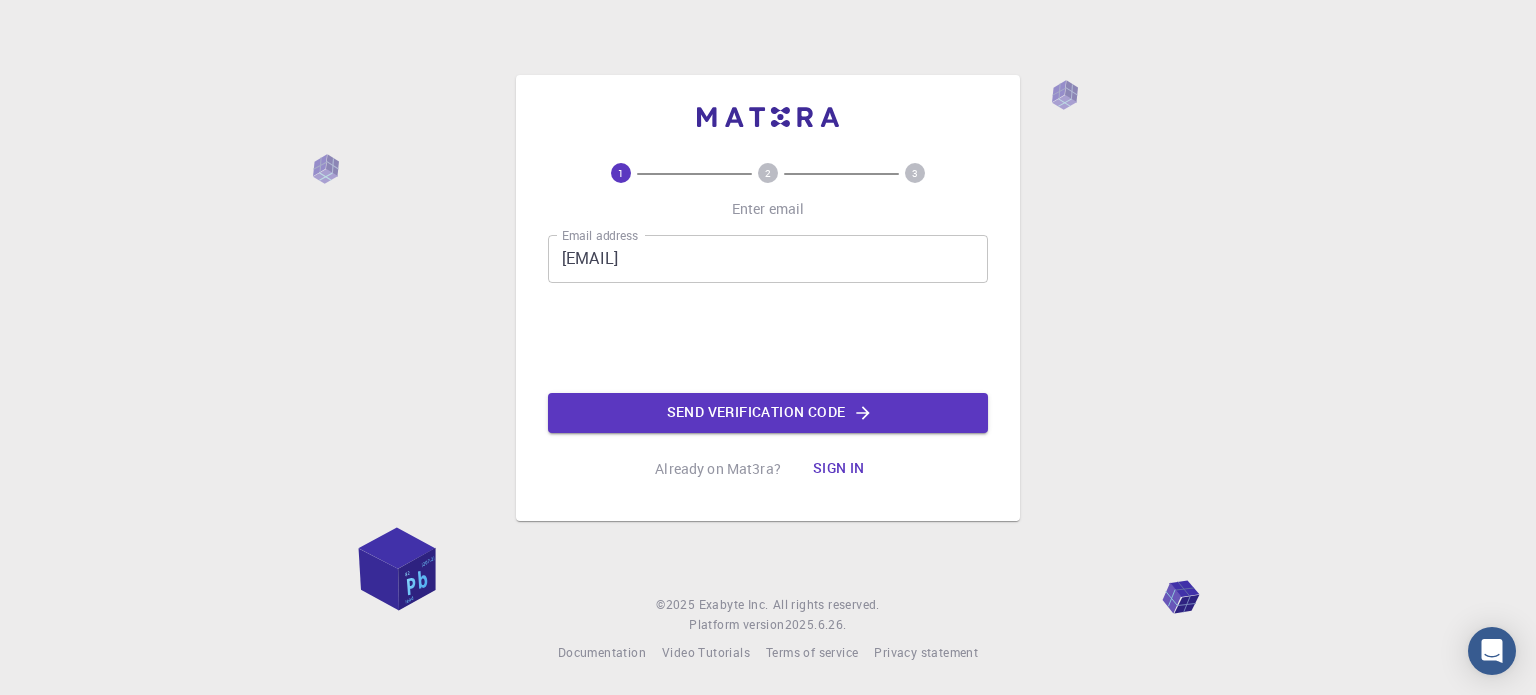 click on "1 2 3 Enter email Email address [EMAIL] Email address Send verification code Already on Mat3ra? Sign in ©  2025   Exabyte Inc.   All rights reserved. Platform version  2025.6.26 . Documentation Video Tutorials Terms of service Privacy statement" at bounding box center (768, 347) 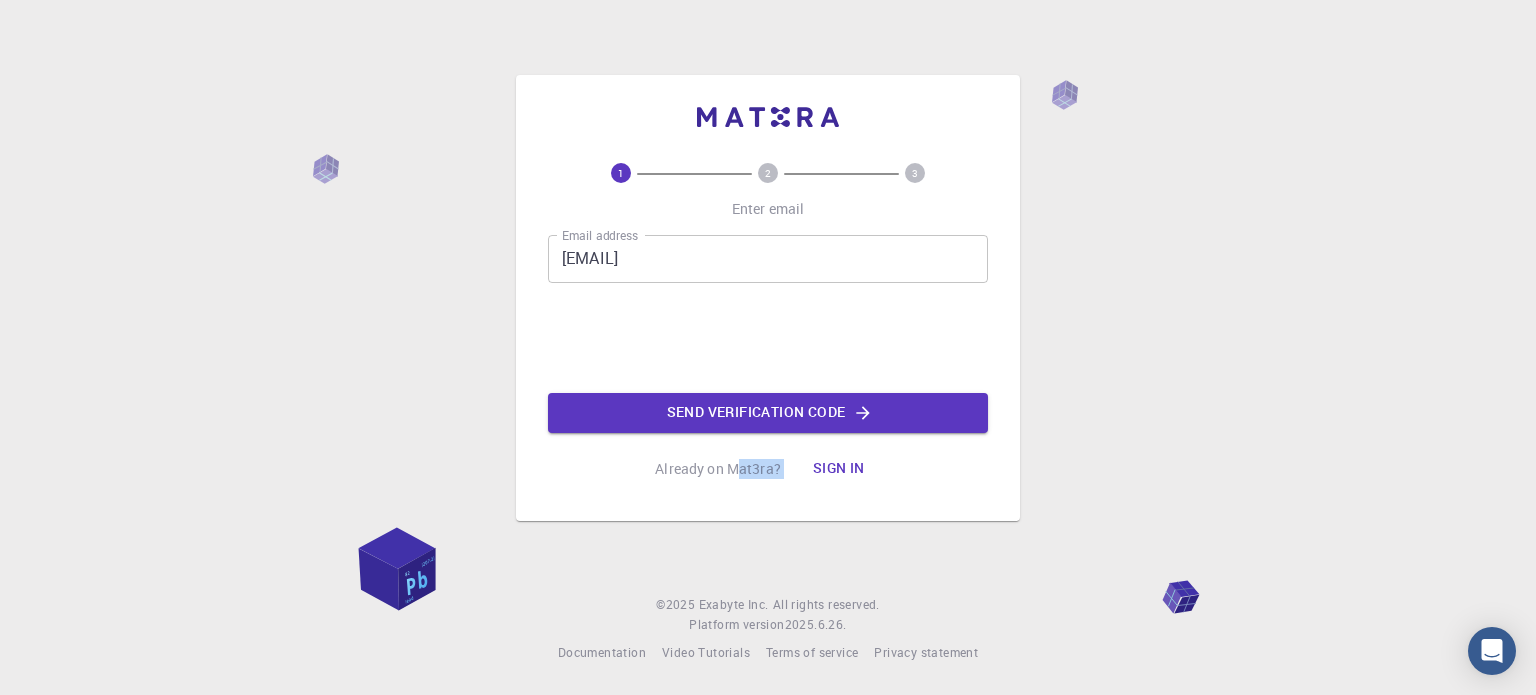 drag, startPoint x: 736, startPoint y: 479, endPoint x: 880, endPoint y: 448, distance: 147.29901 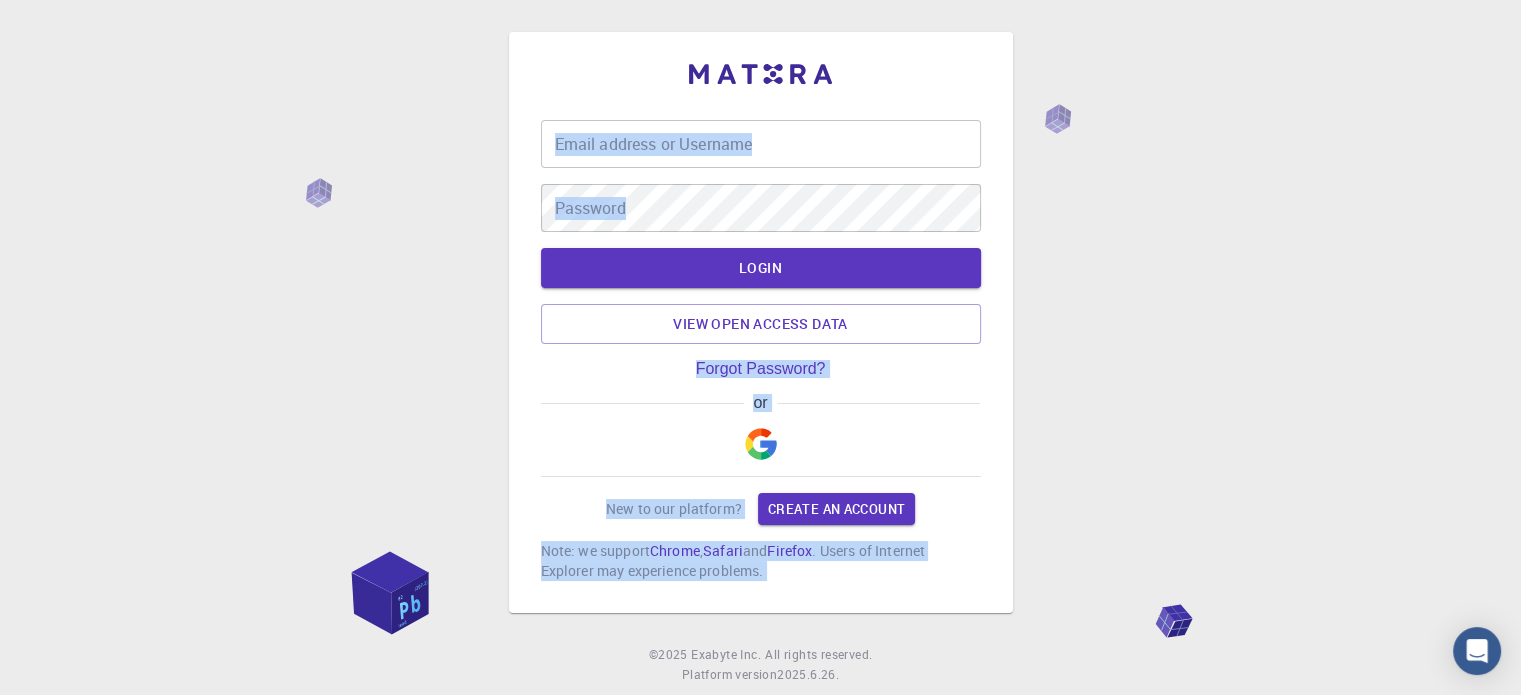 click on "Email address or Username Email address or Username Password Password LOGIN View open access data Forgot Password? or New to our platform? Create an account Note: we support  Chrome ,  Safari  and  Firefox . Users of Internet Explorer may experience problems. ©  2025   Exabyte Inc.   All rights reserved. Platform version  2025.6.26 . Documentation Video Tutorials Terms of service Privacy statement" at bounding box center (760, 372) 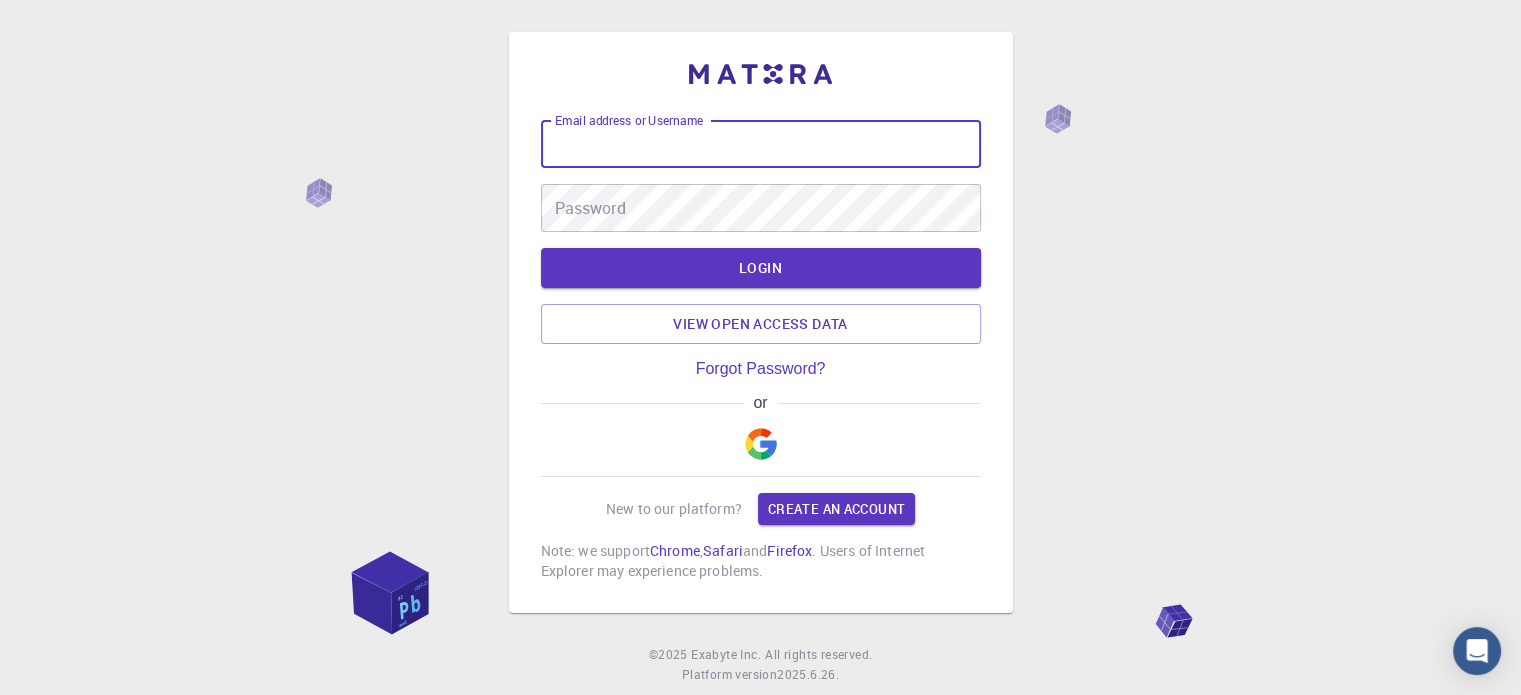 click on "Email address or Username" at bounding box center (761, 144) 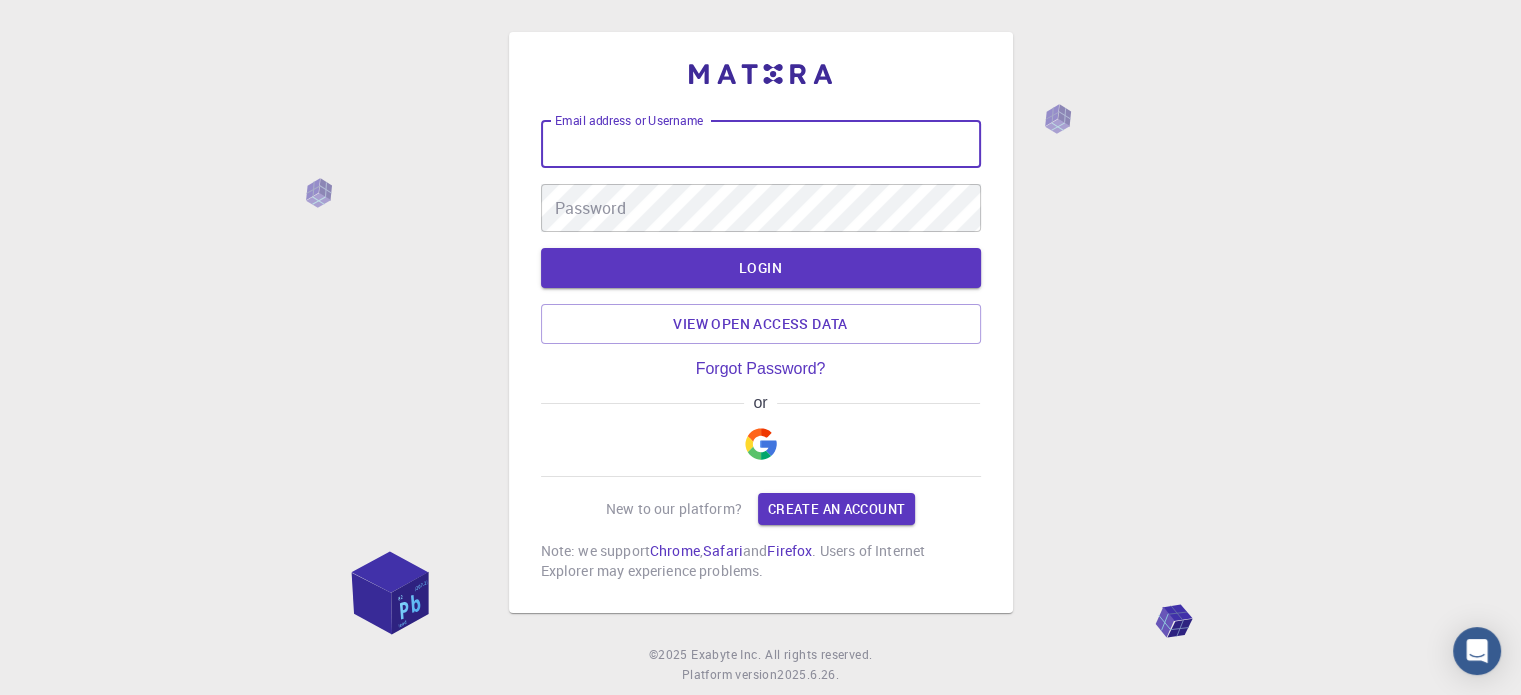 type on "A" 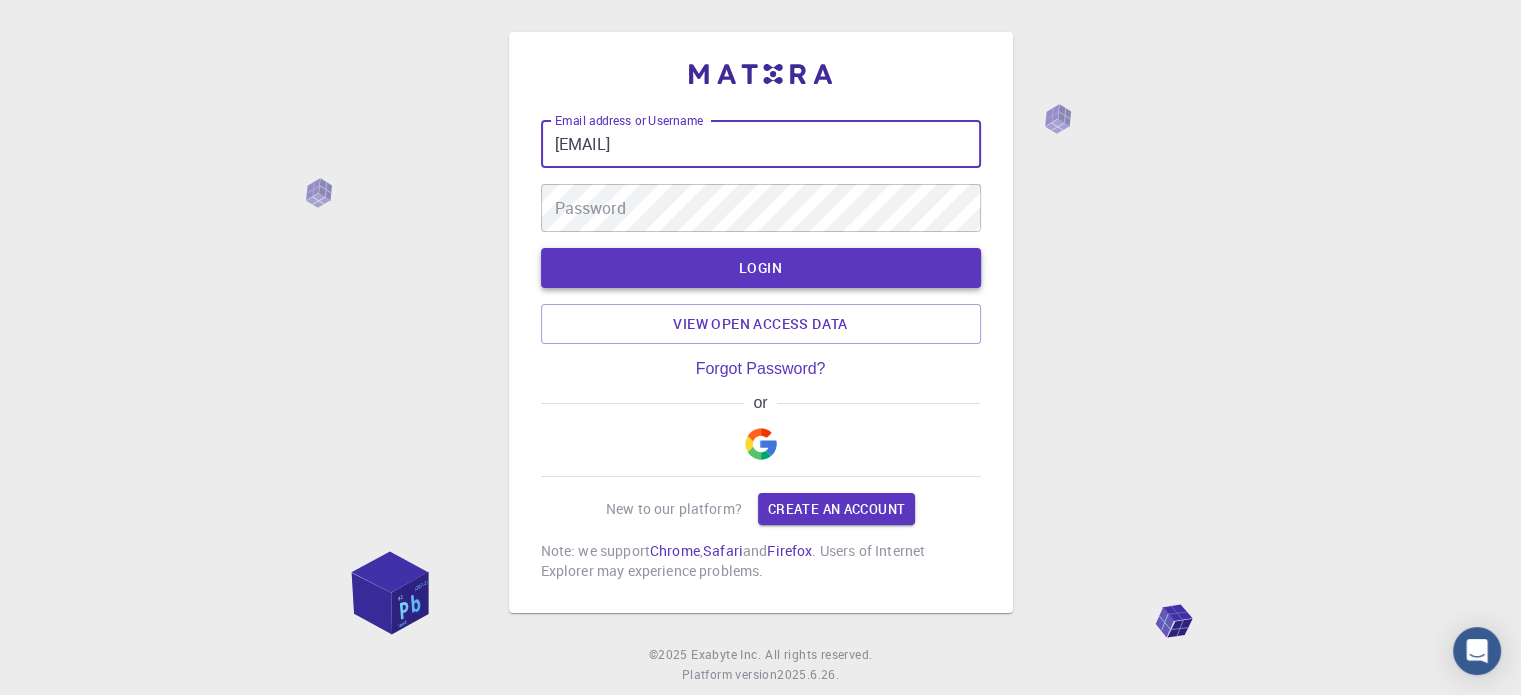 type on "[EMAIL]" 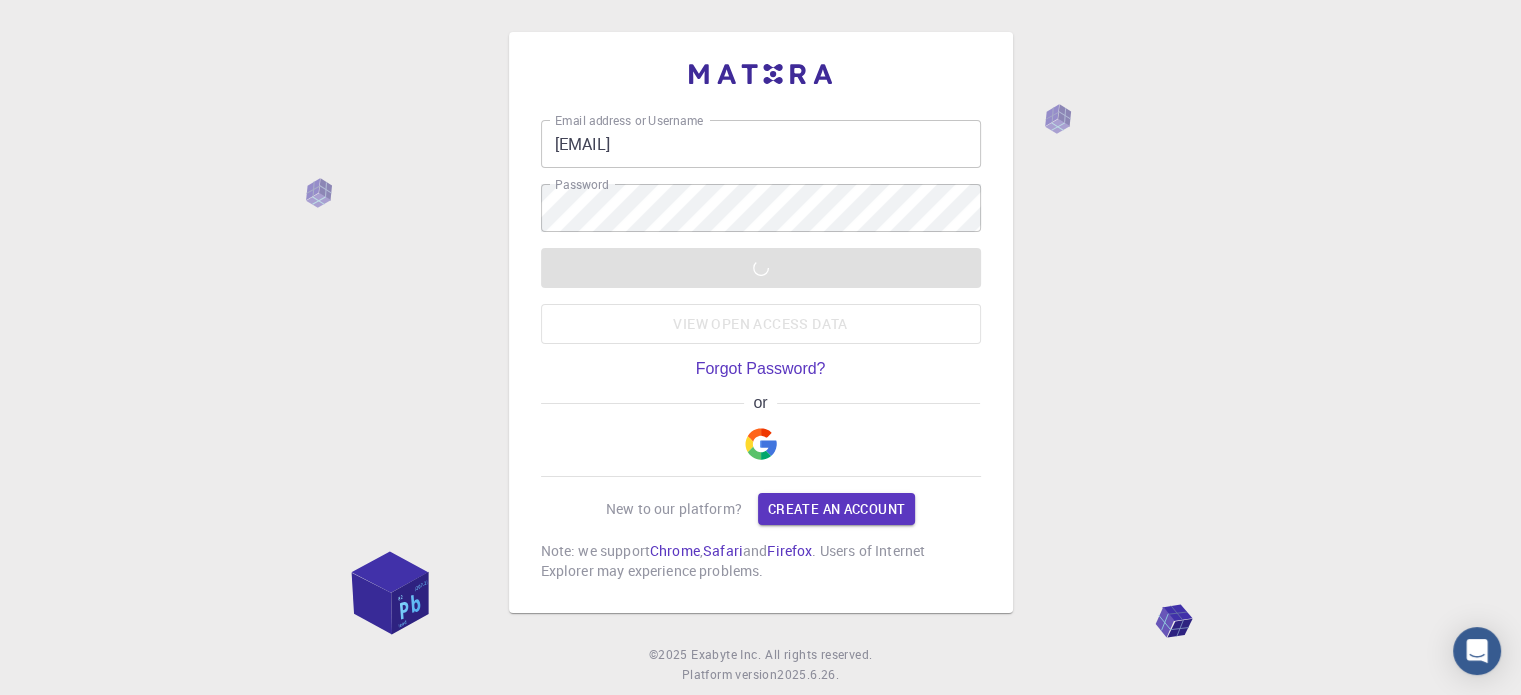 click on "Email address or Username [EMAIL] Email address or Username Password Password LOGIN View open access data Forgot Password? or New to our platform? Create an account Note: we support  Chrome ,  Safari  and  Firefox . Users of Internet Explorer may experience problems. ©  2025   Exabyte Inc.   All rights reserved. Platform version  2025.6.26 . Documentation Video Tutorials Terms of service Privacy statement" at bounding box center (760, 372) 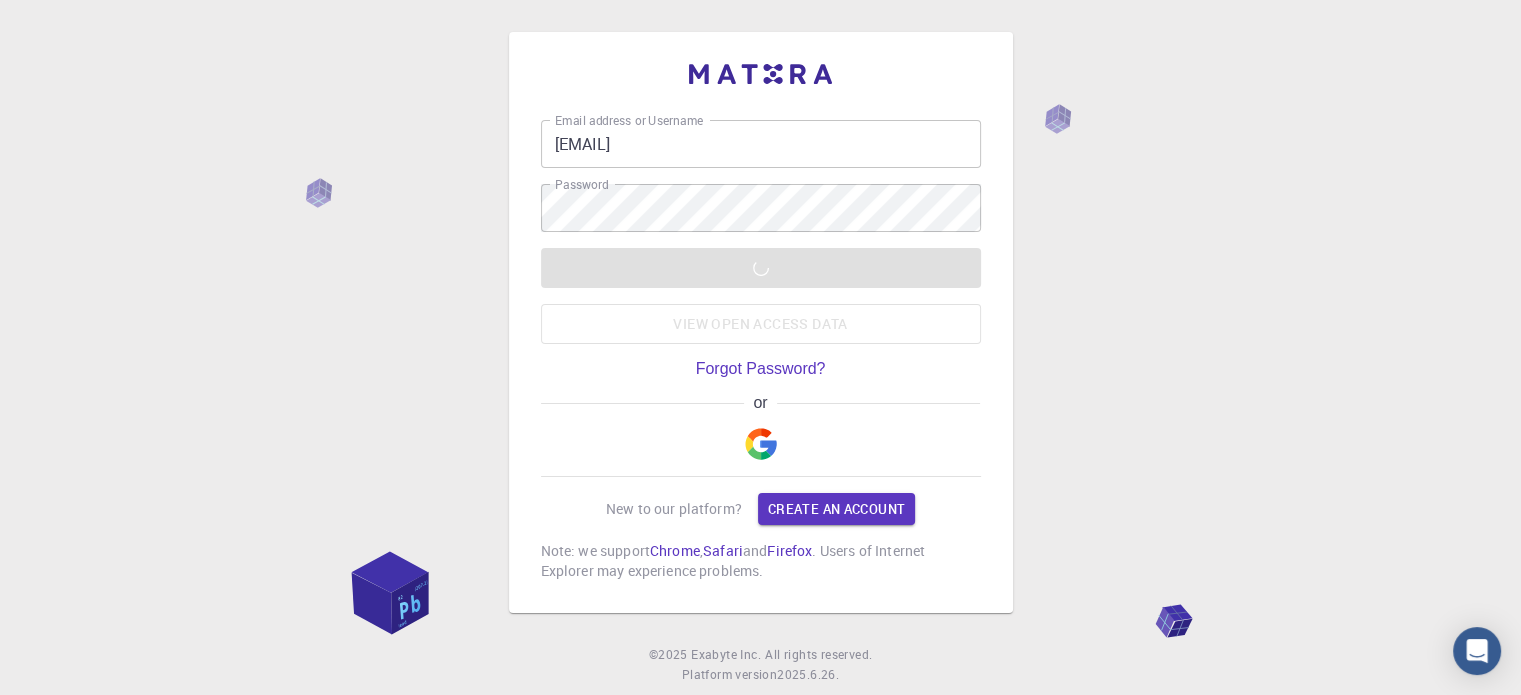 click on "LOGIN View open access data" at bounding box center [761, 296] 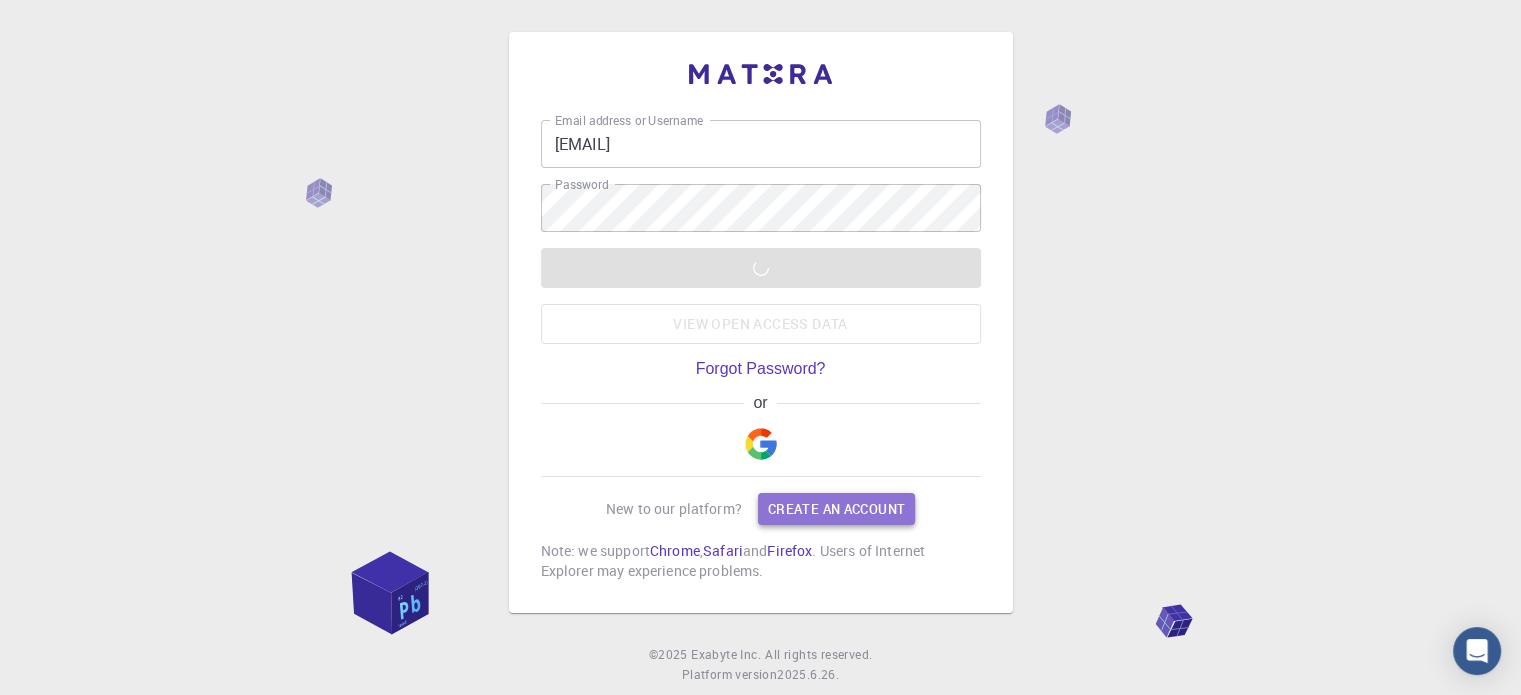 click on "Create an account" at bounding box center (836, 509) 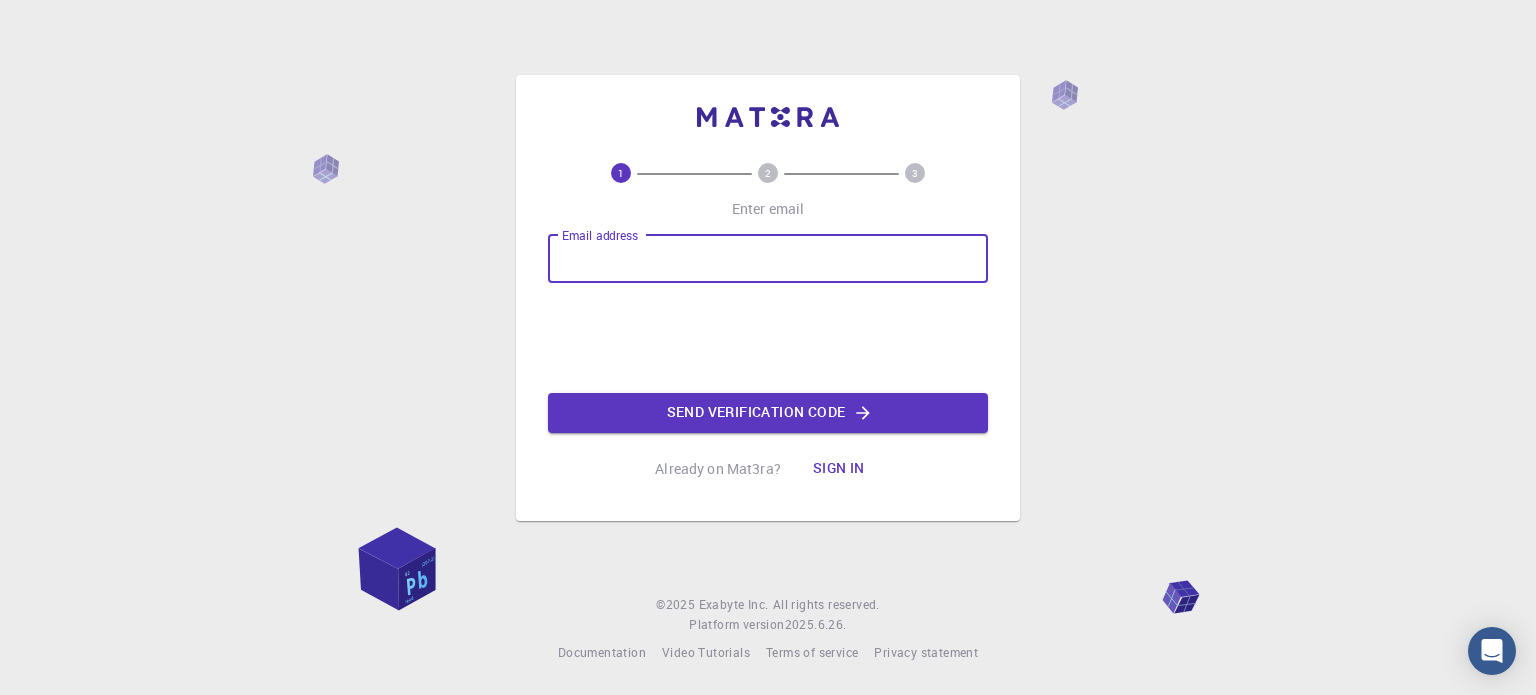 click on "Email address" at bounding box center (768, 259) 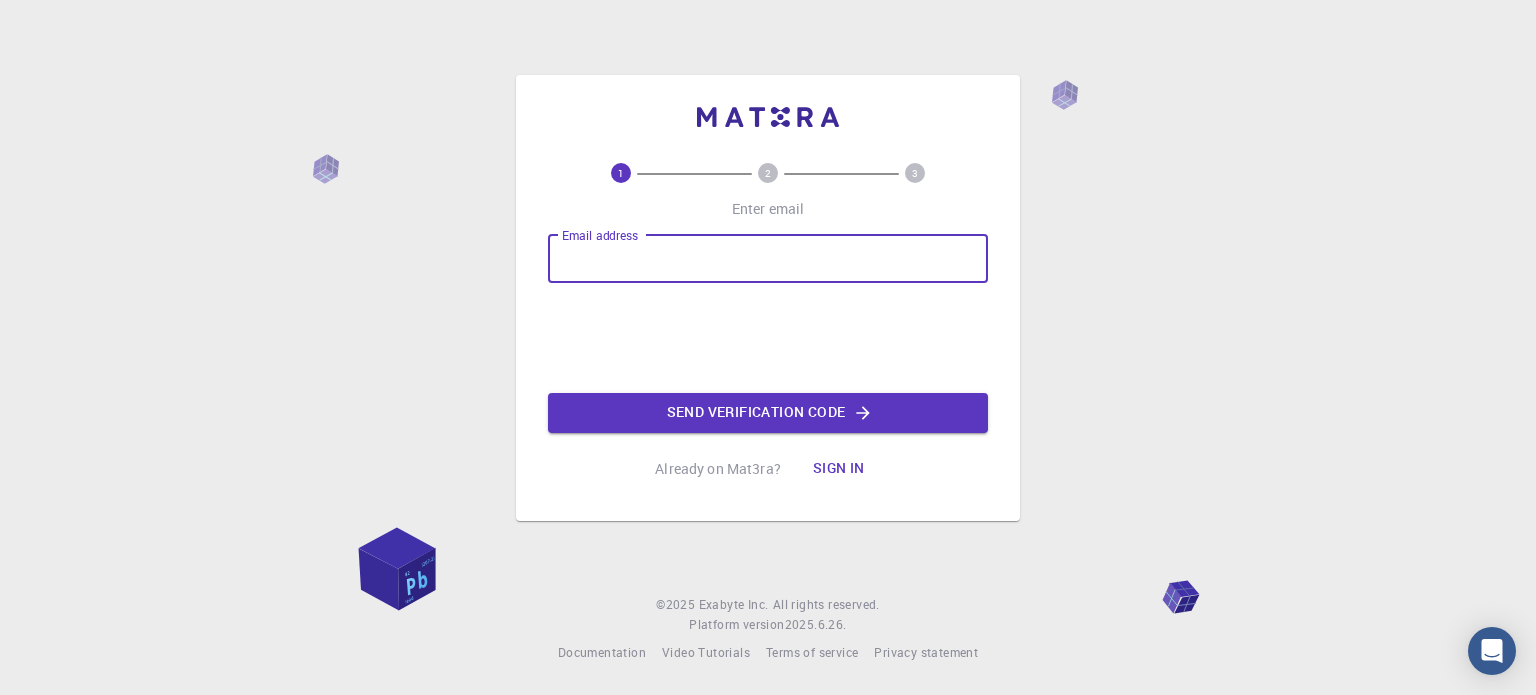 type on "[EMAIL]" 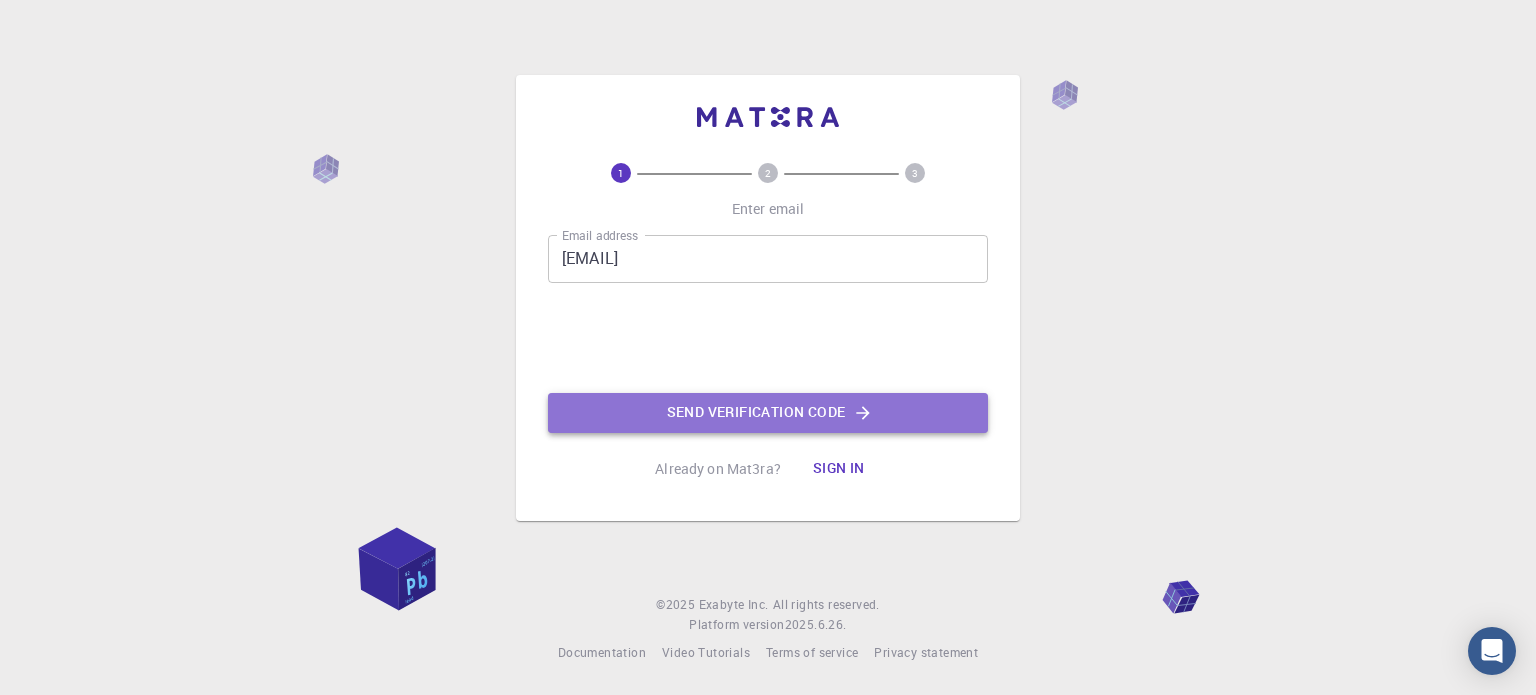 click on "Send verification code" 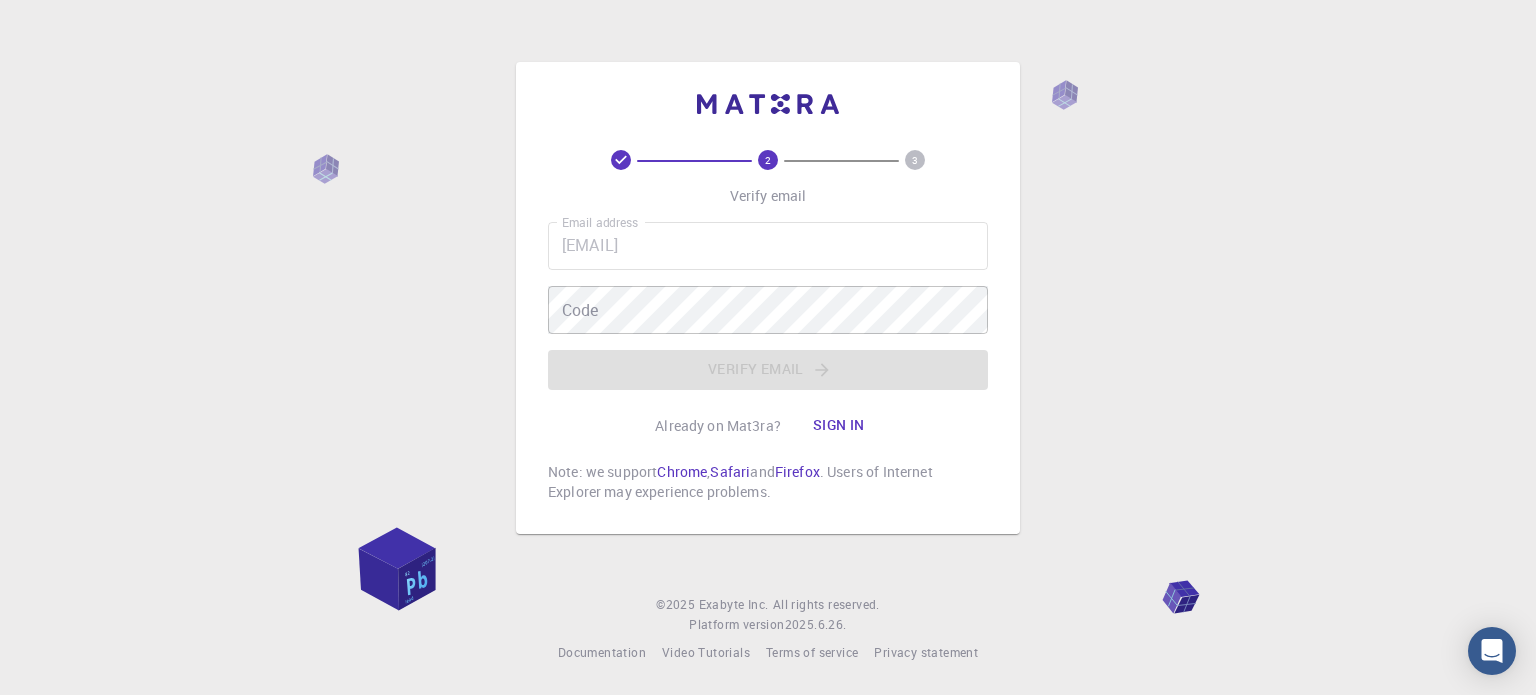 click on "2 3 Verify email Email address [EMAIL] Email address Code Code Verify email Already on Mat3ra? Sign in Note: we support  Chrome ,  Safari  and  Firefox . Users of Internet Explorer may experience problems." at bounding box center (768, 326) 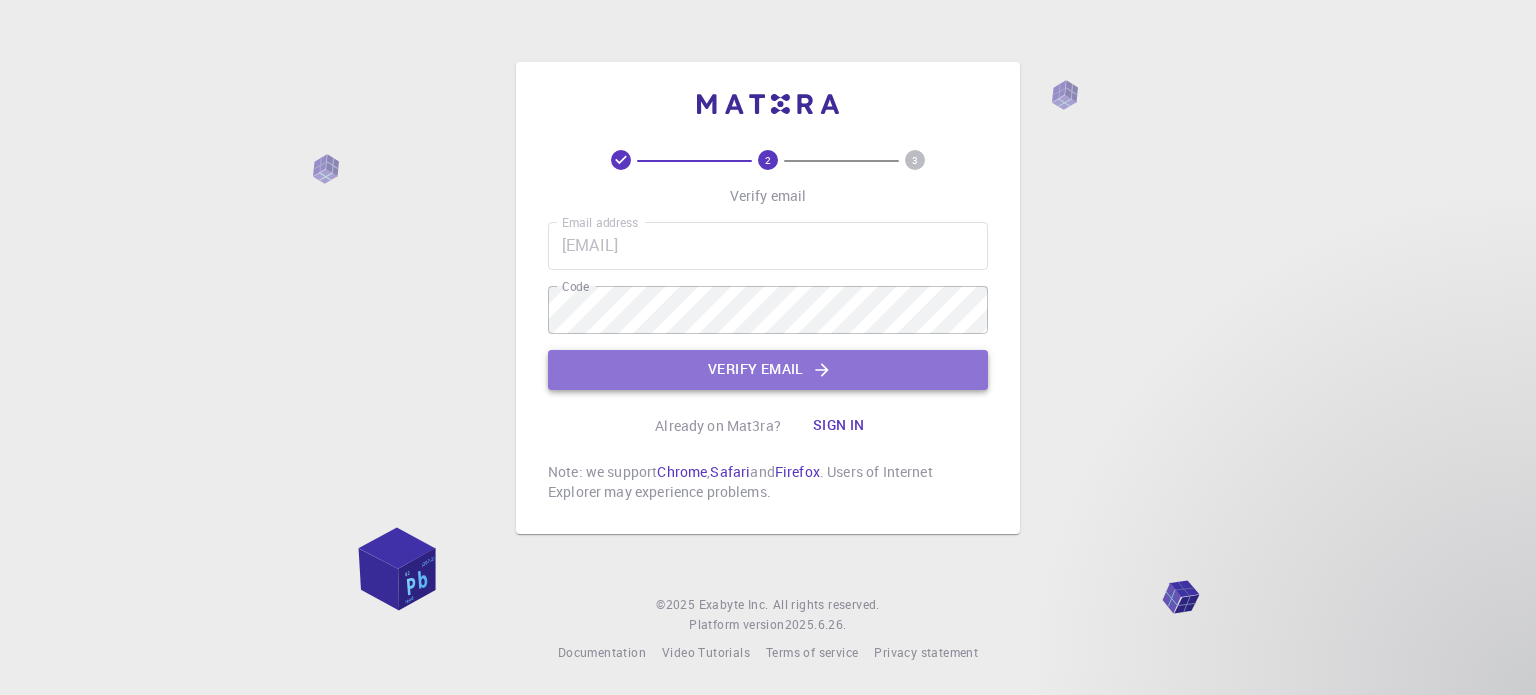 click on "Verify email" 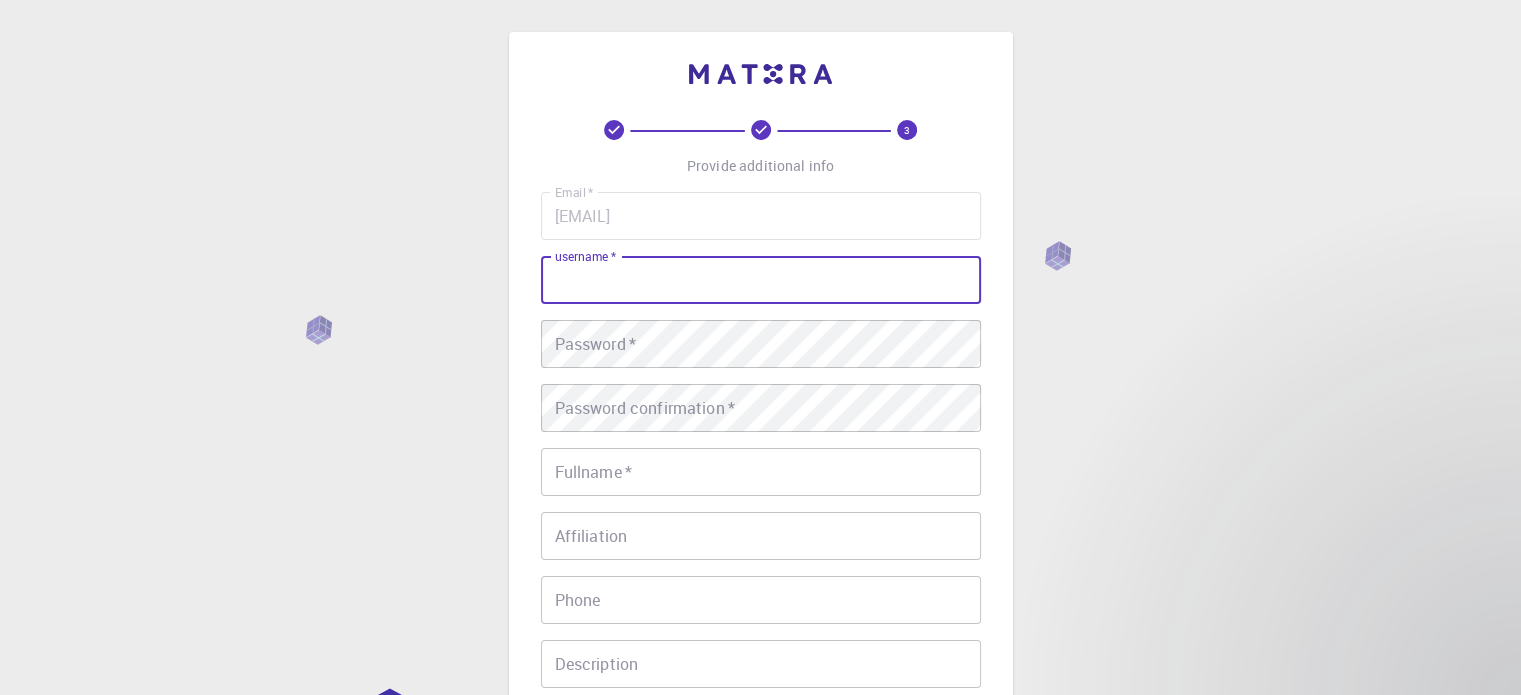 click on "username   *" at bounding box center [761, 280] 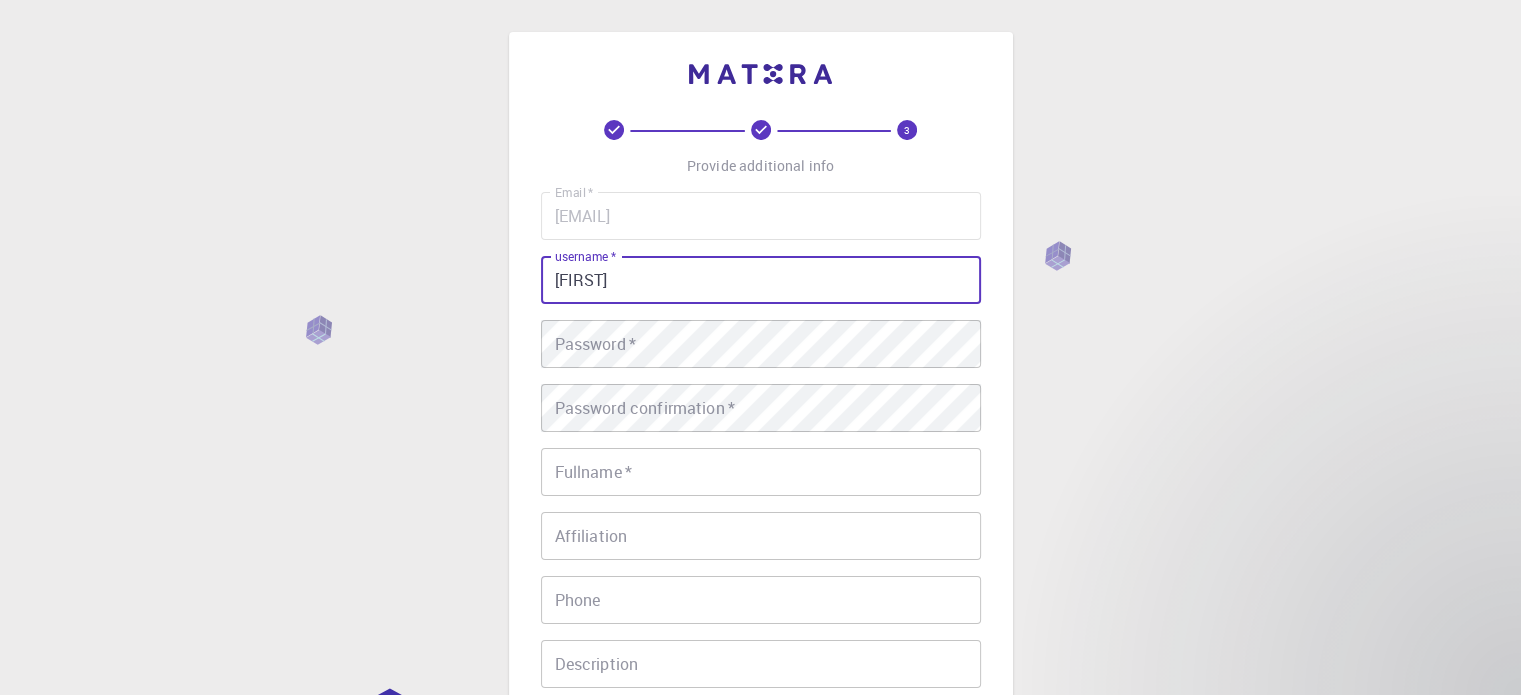 type on "[FIRST]" 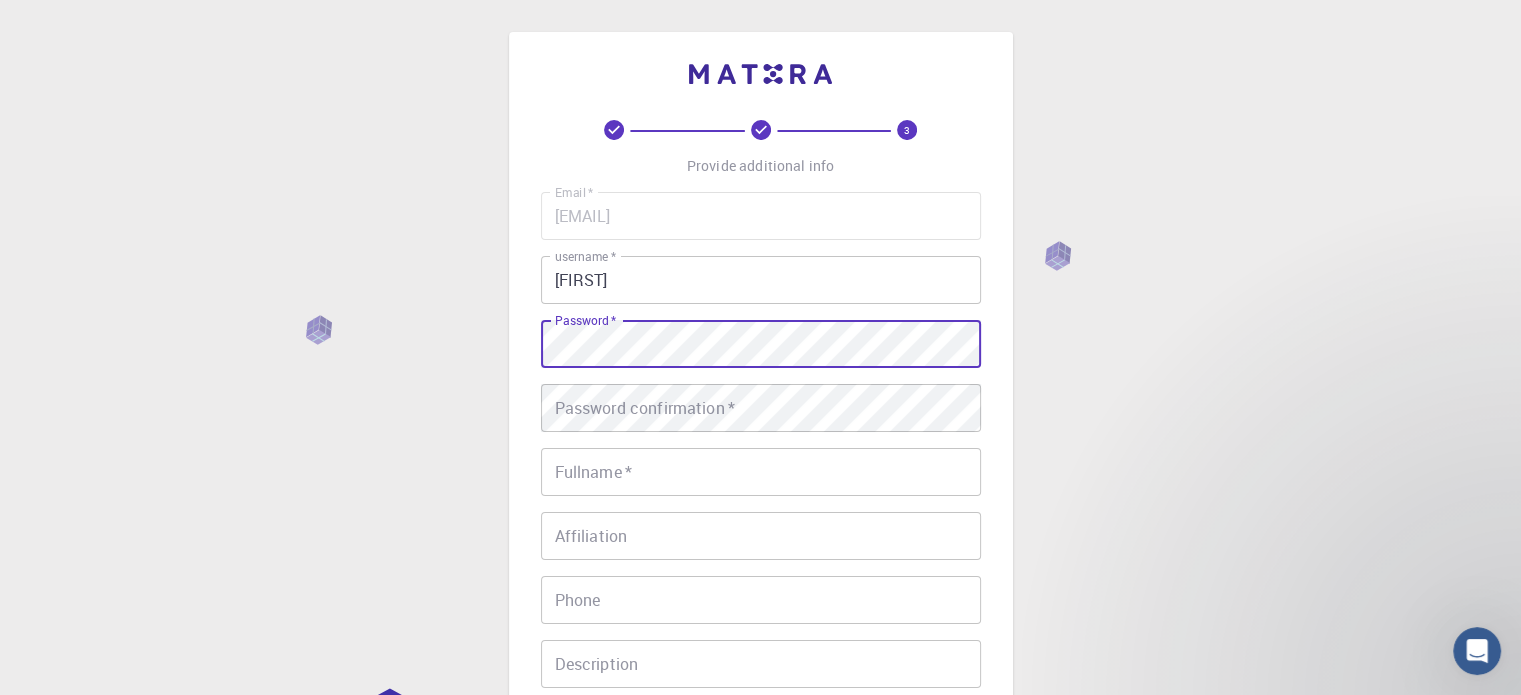 scroll, scrollTop: 0, scrollLeft: 0, axis: both 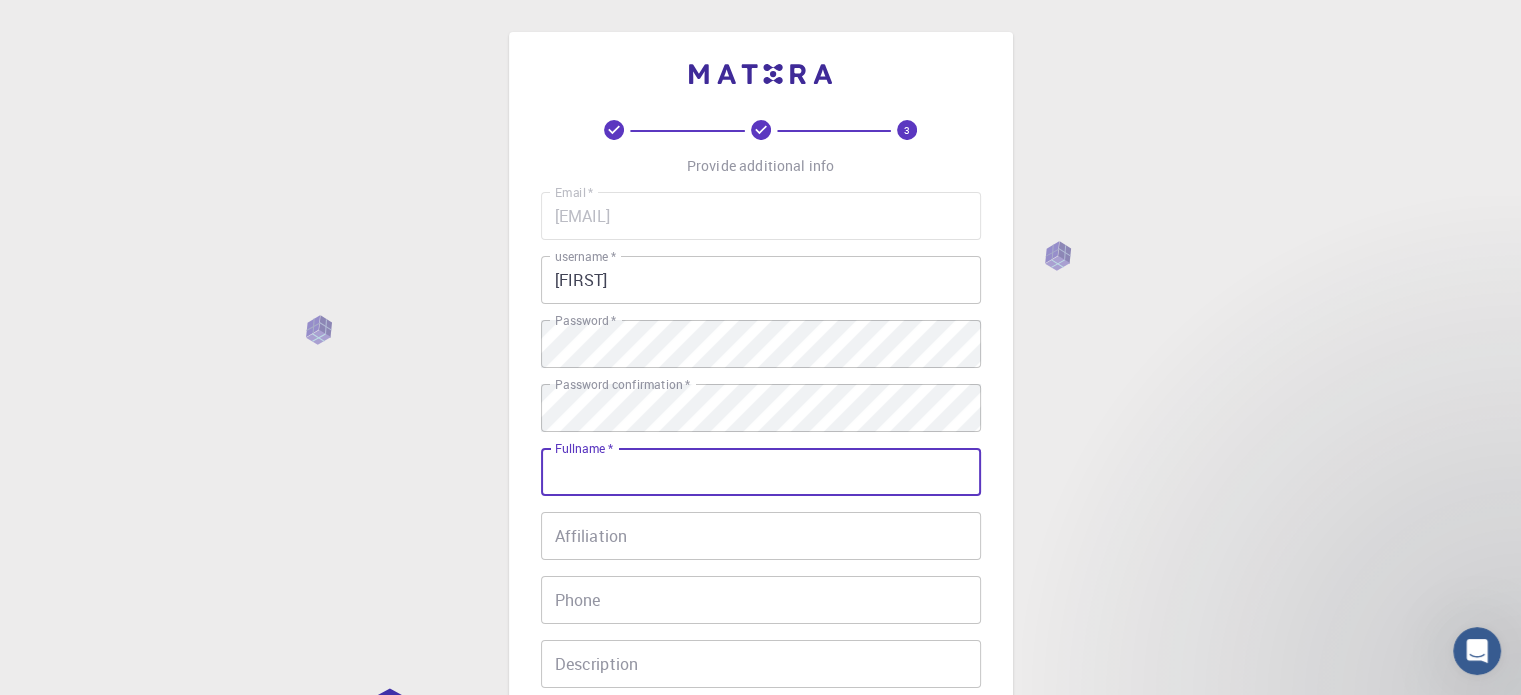 click on "Fullname   *" at bounding box center (761, 472) 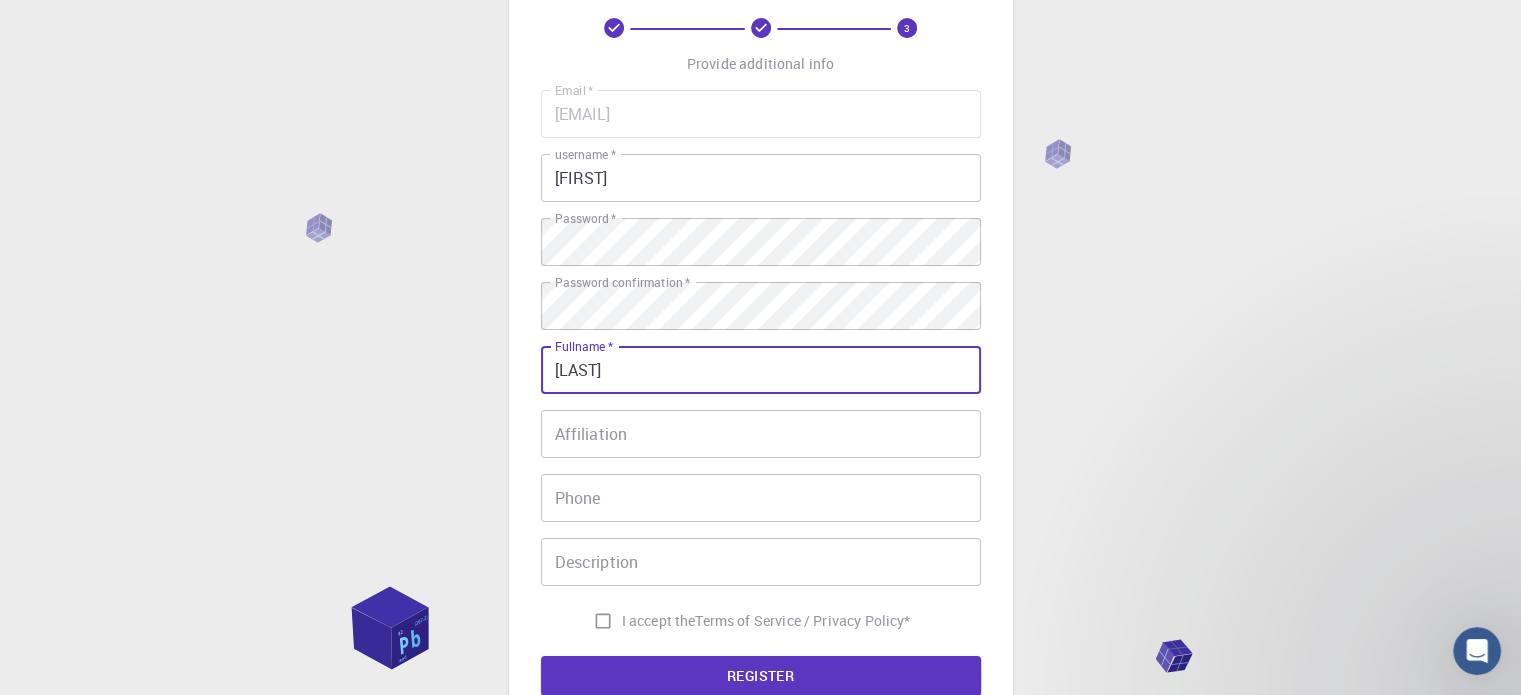 scroll, scrollTop: 124, scrollLeft: 0, axis: vertical 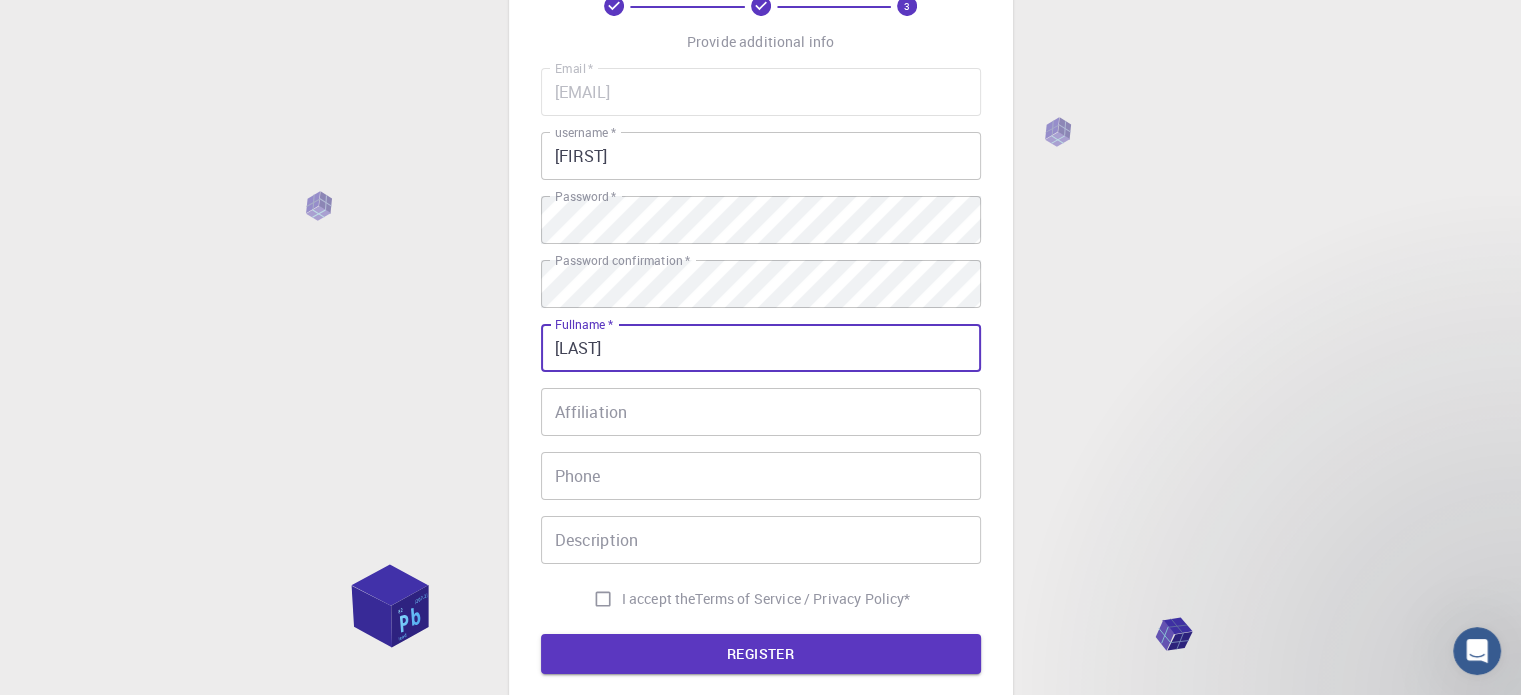 type on "[LAST]" 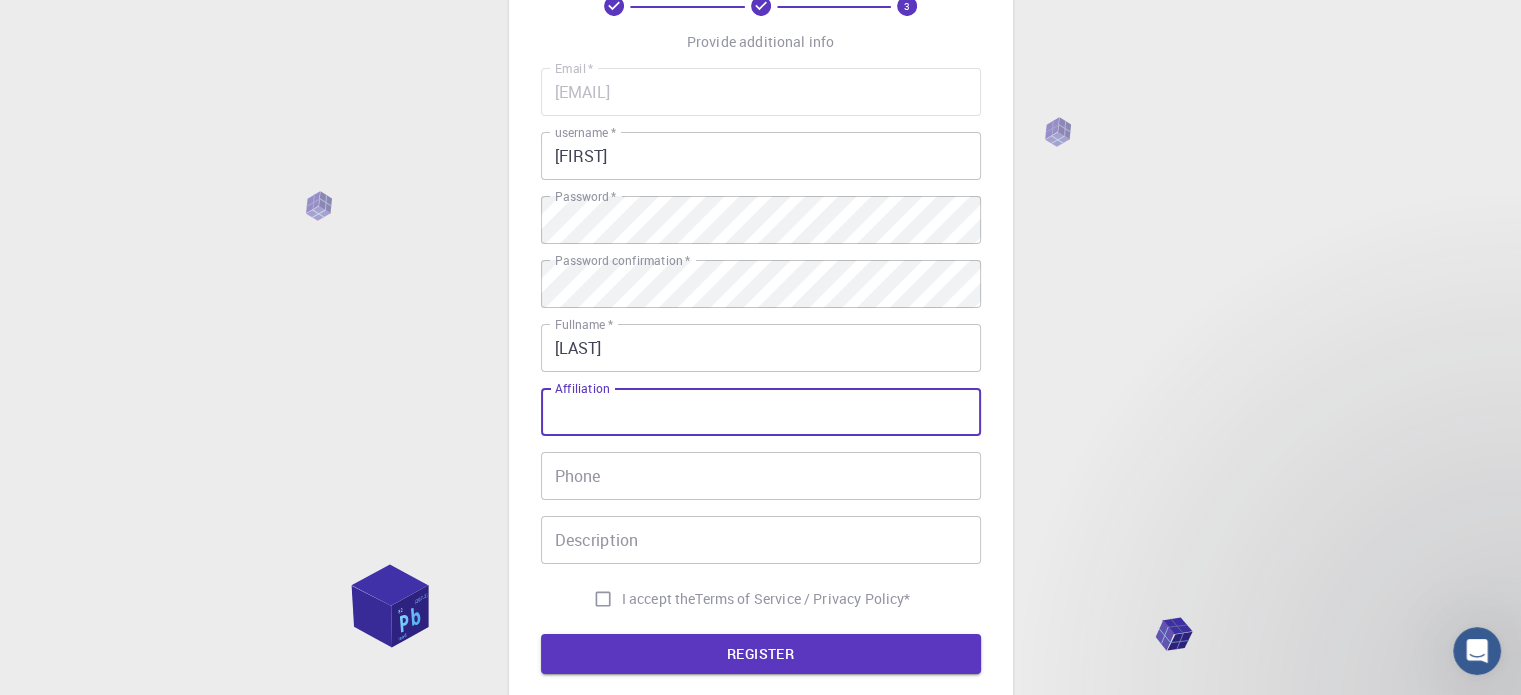click on "Affiliation" at bounding box center [761, 412] 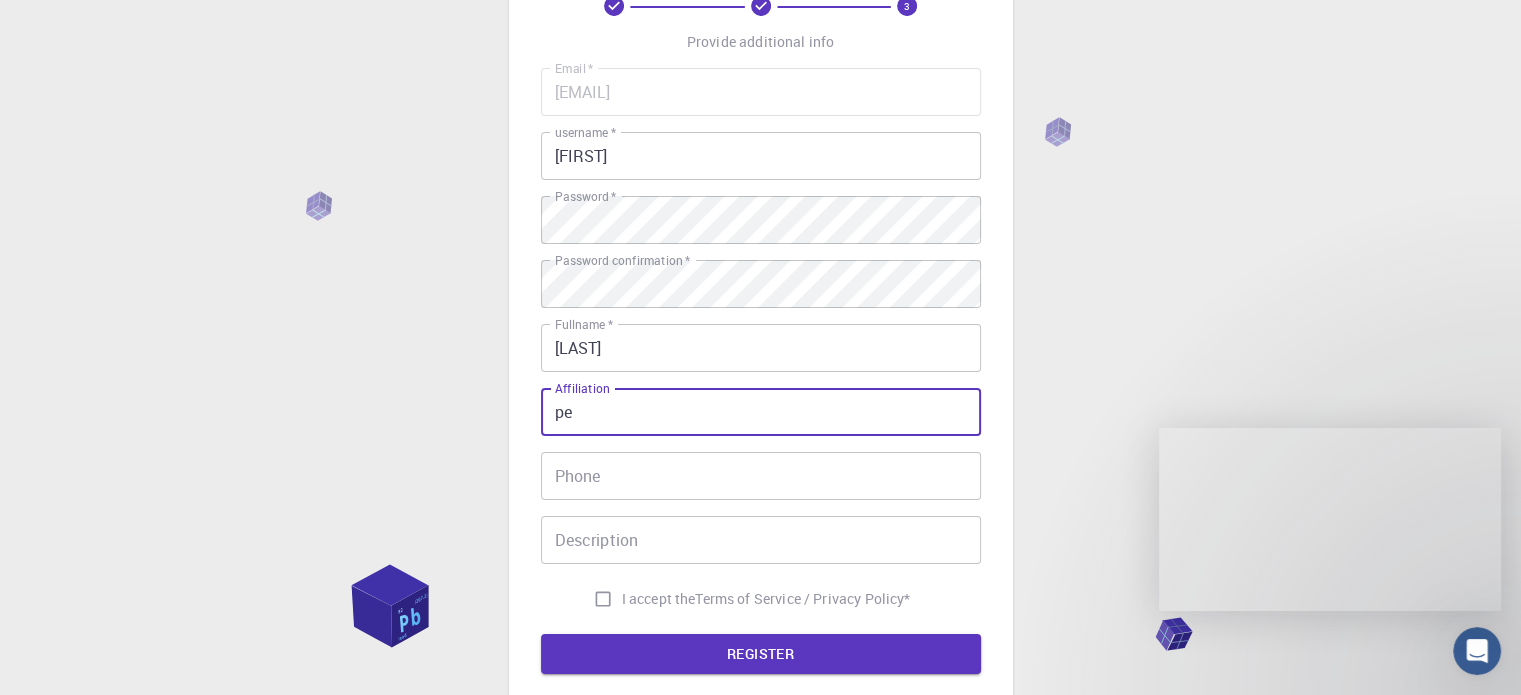 type on "p" 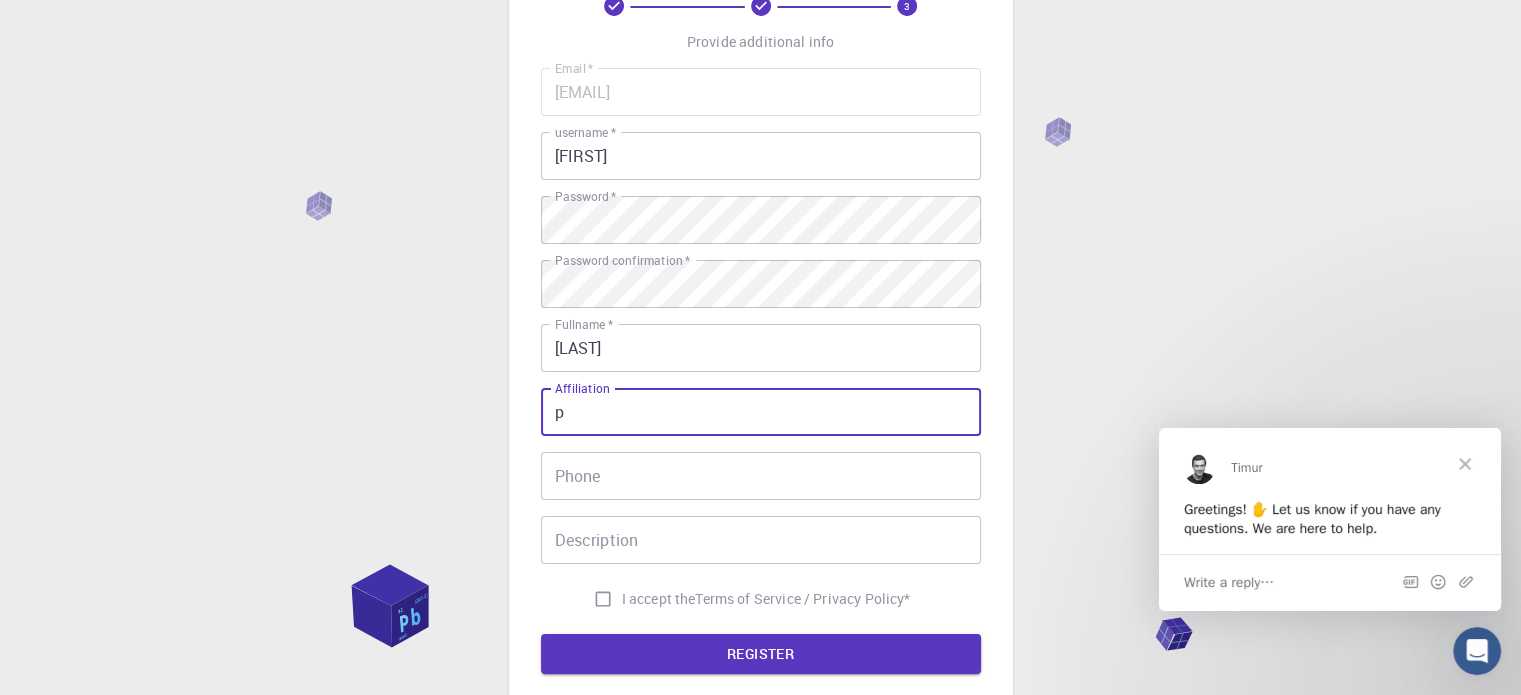 scroll, scrollTop: 0, scrollLeft: 0, axis: both 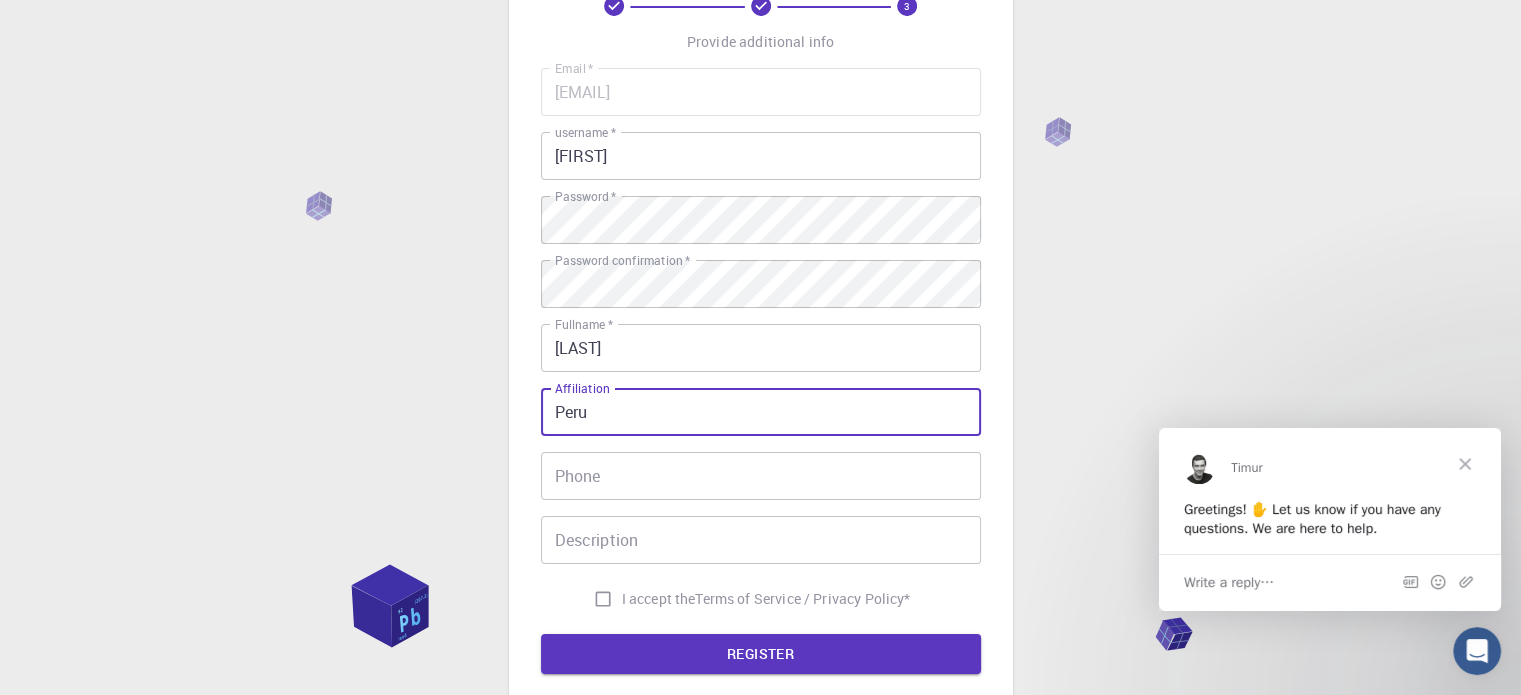 type on "Peru" 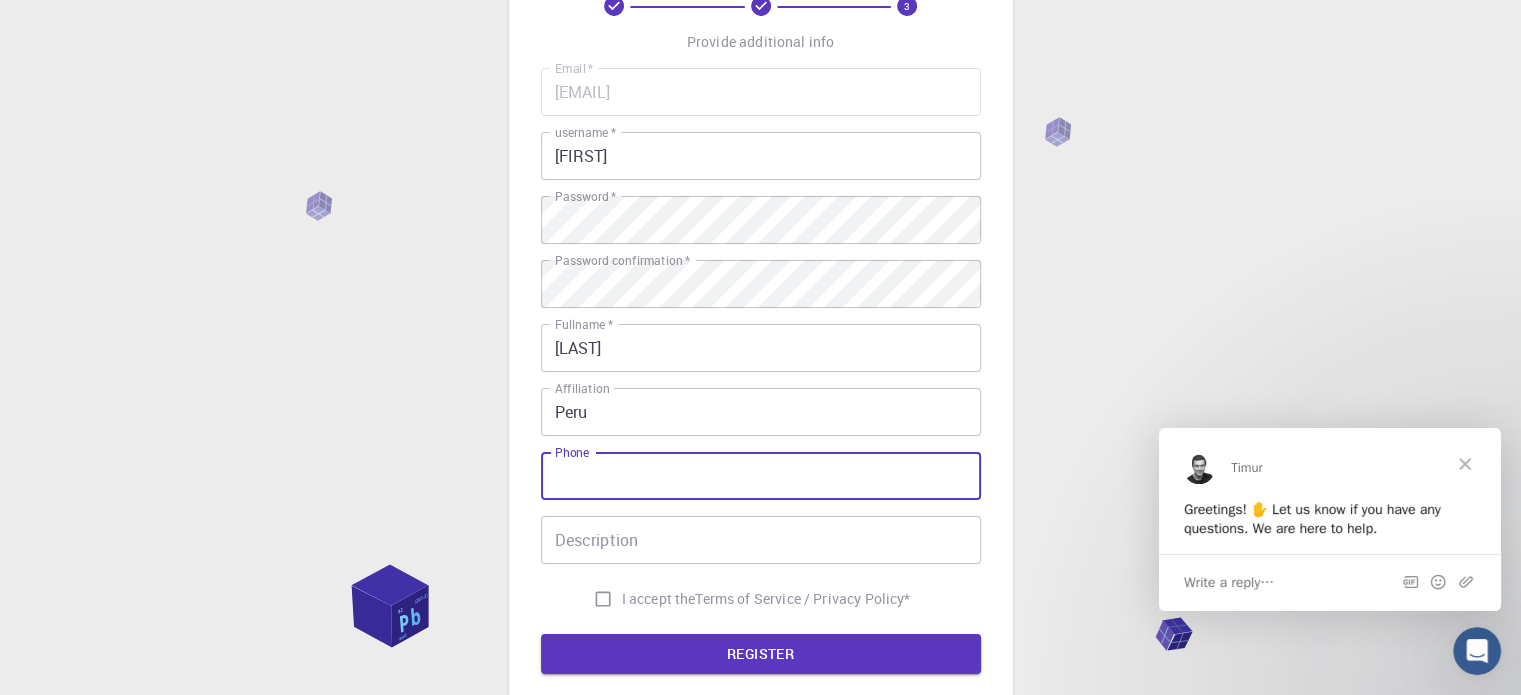 click on "Phone" at bounding box center (761, 476) 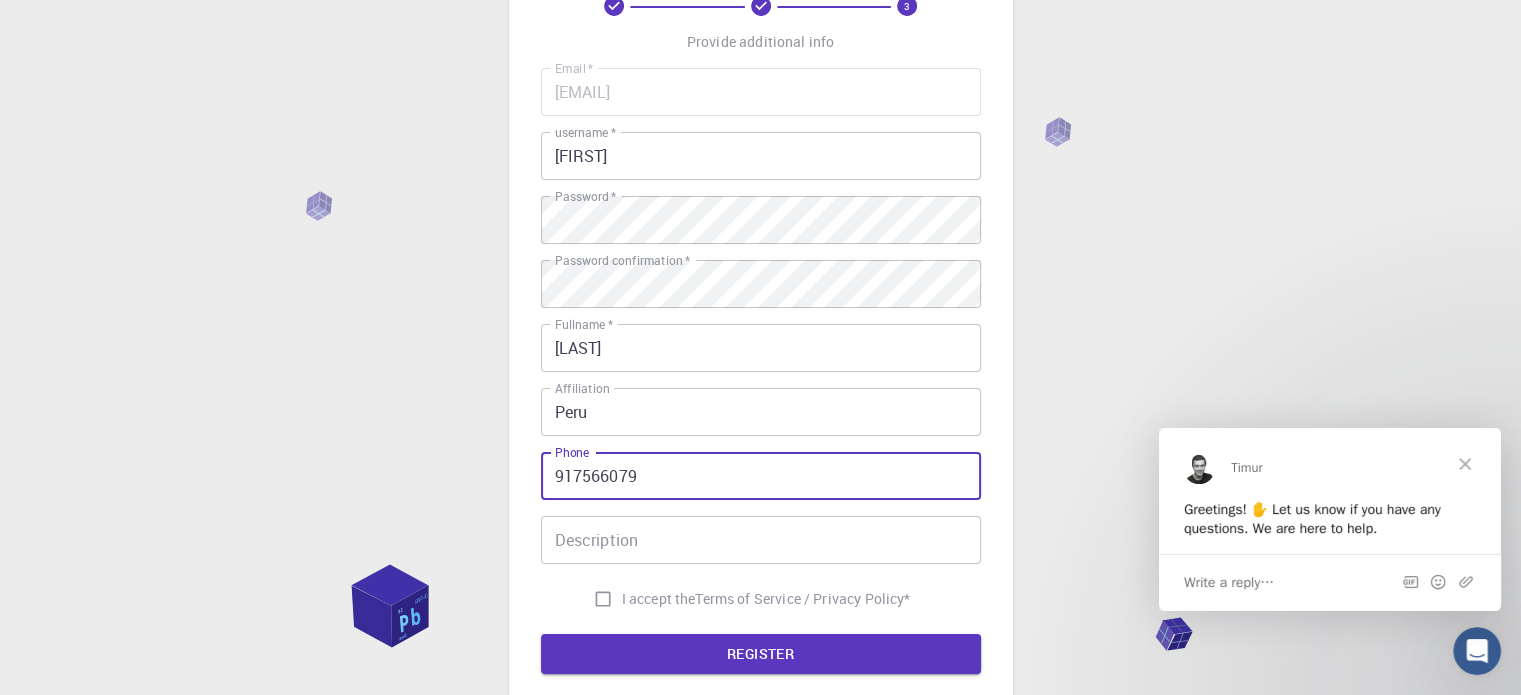 type on "917566079" 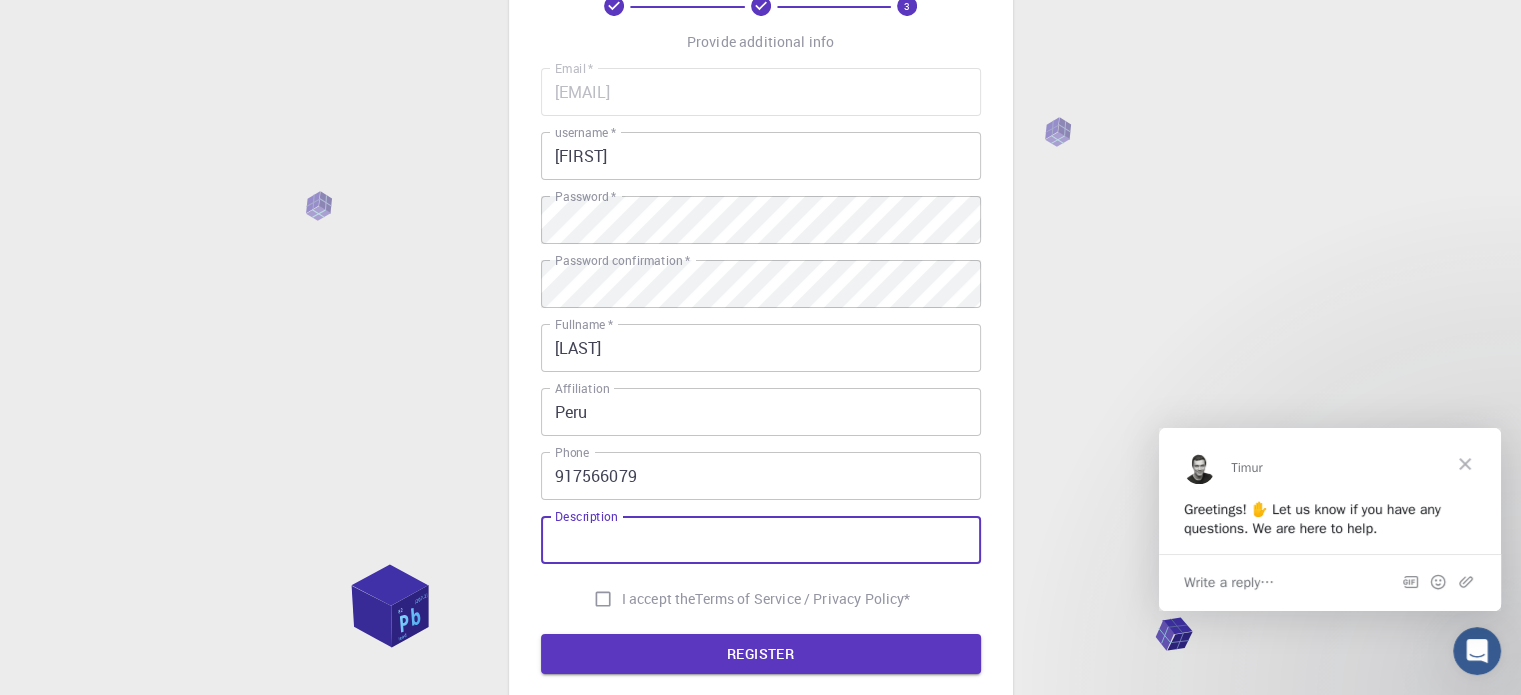 click on "Description" at bounding box center [761, 540] 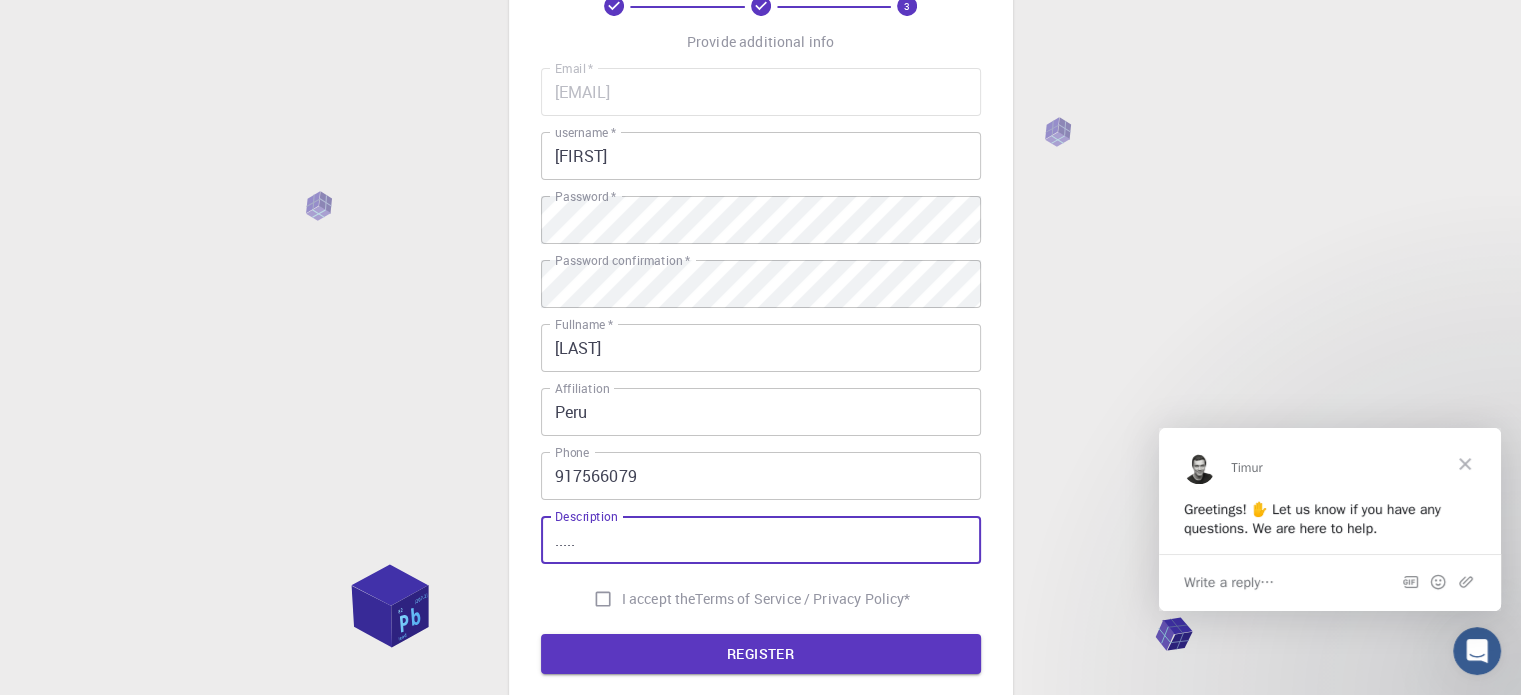 type on "....." 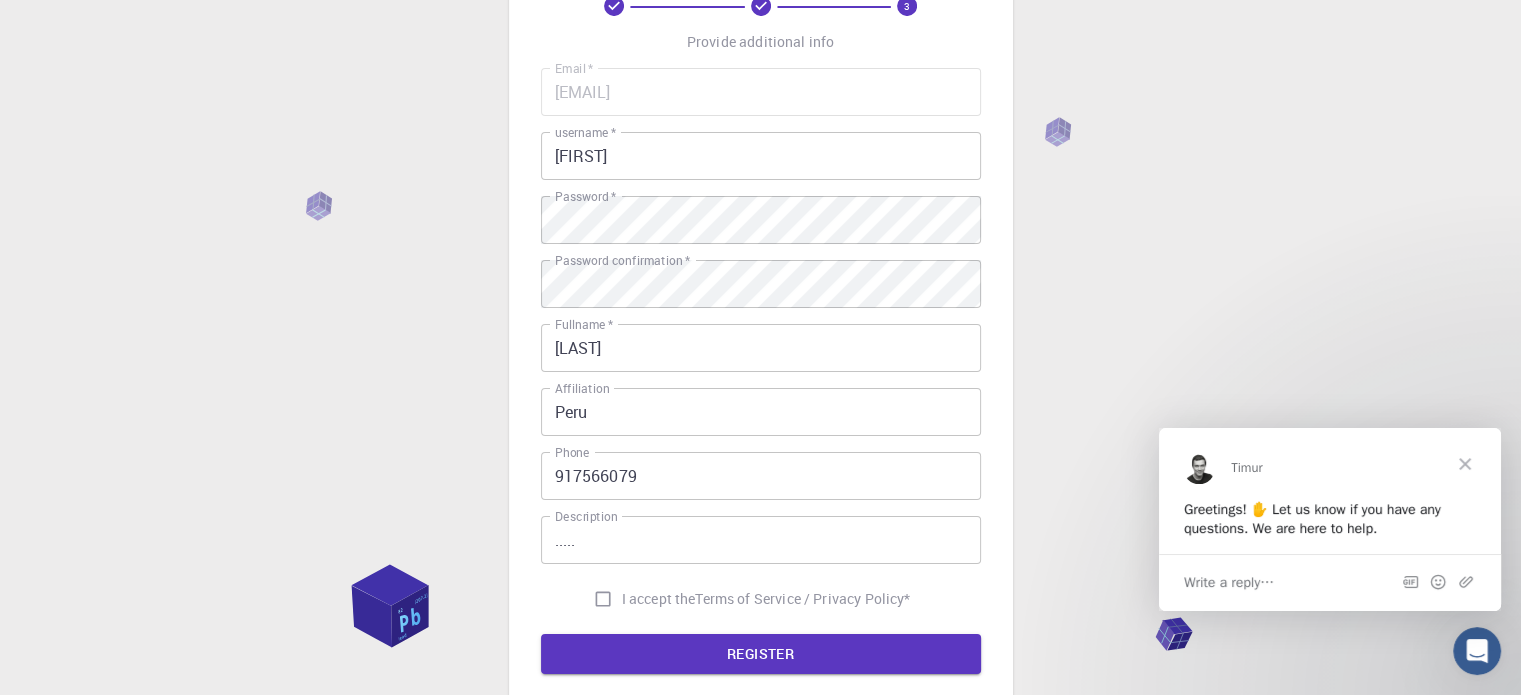 click on "Email   * [EMAIL] Email   * username   * Ailin username   * Password   * Password   * Password confirmation   * Password confirmation   * Fullname   * [LAST] Fullname   * Affiliation Peru Affiliation Phone 917566079 Phone Description ..... Description I accept the  Terms of Service / Privacy Policy  * REGISTER" at bounding box center (761, 371) 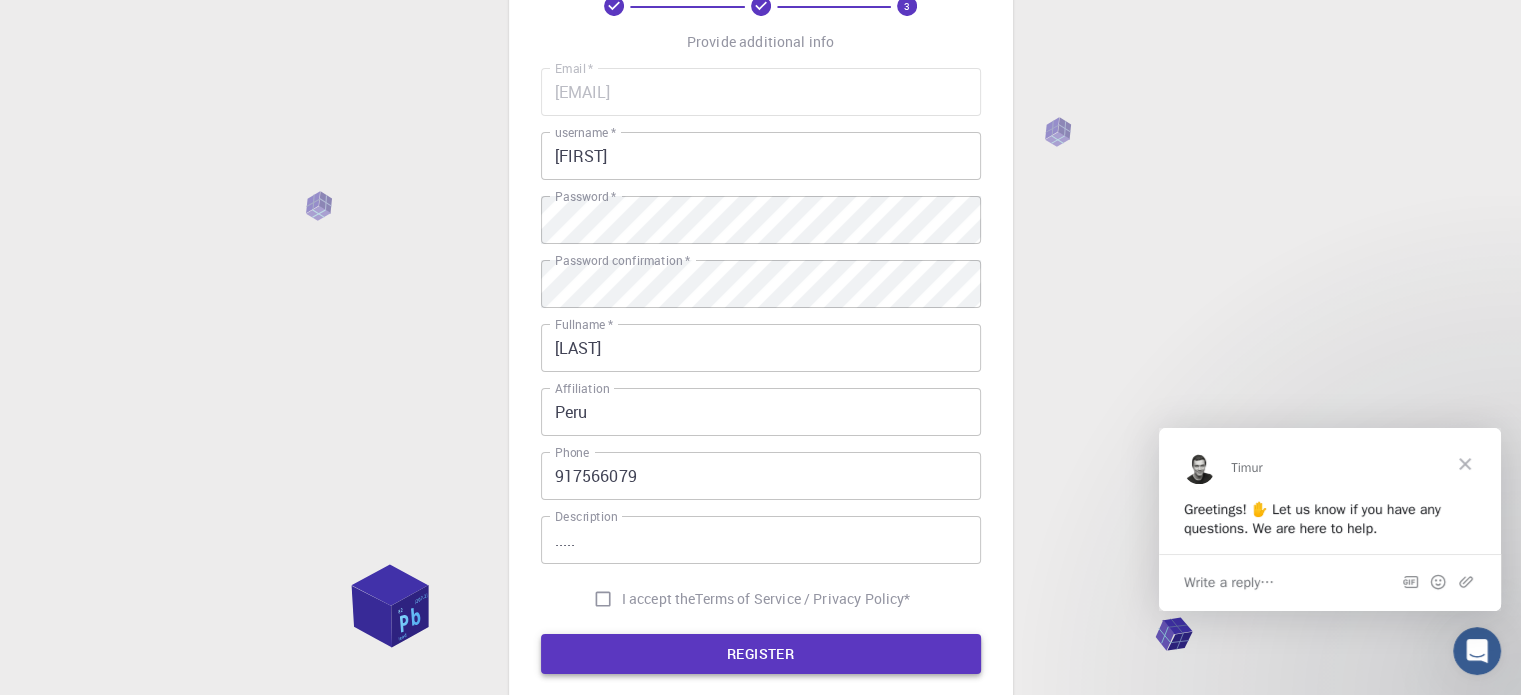 click on "REGISTER" at bounding box center (761, 654) 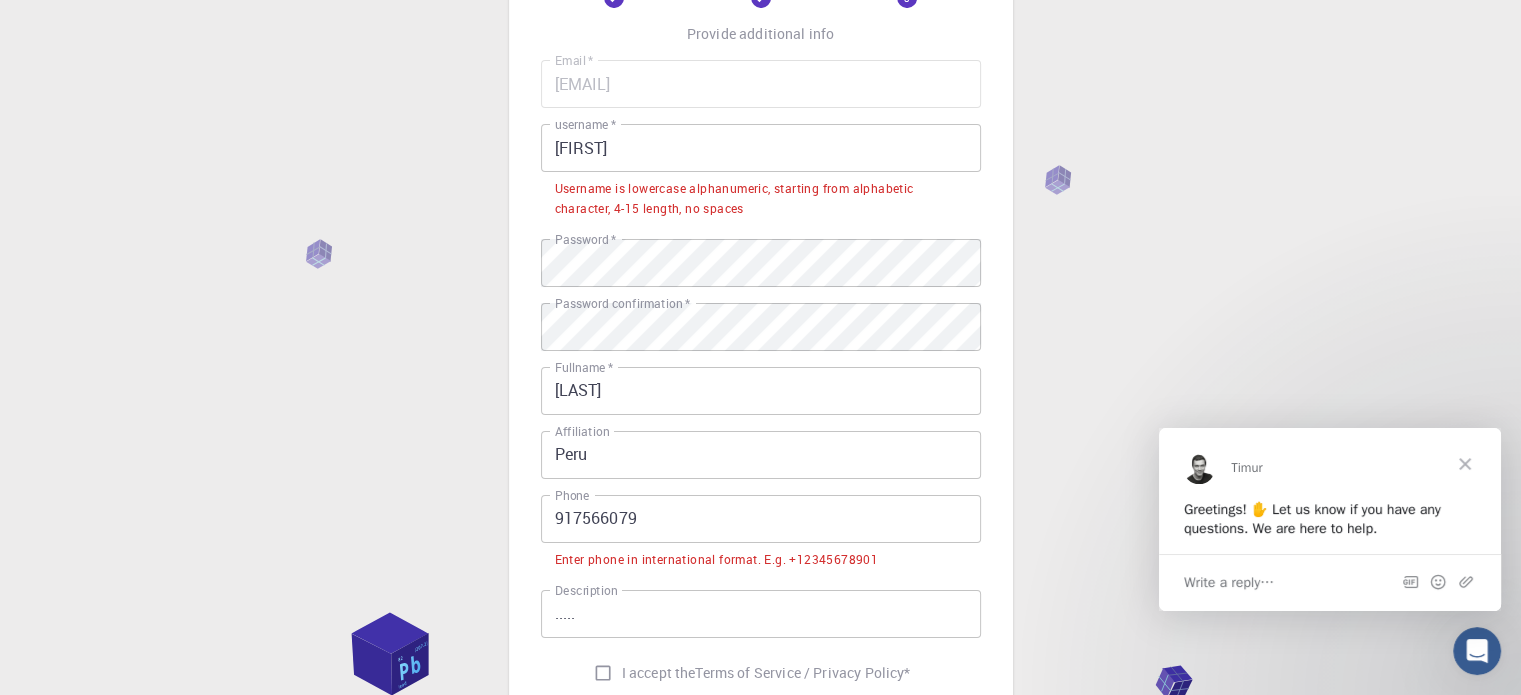 scroll, scrollTop: 134, scrollLeft: 0, axis: vertical 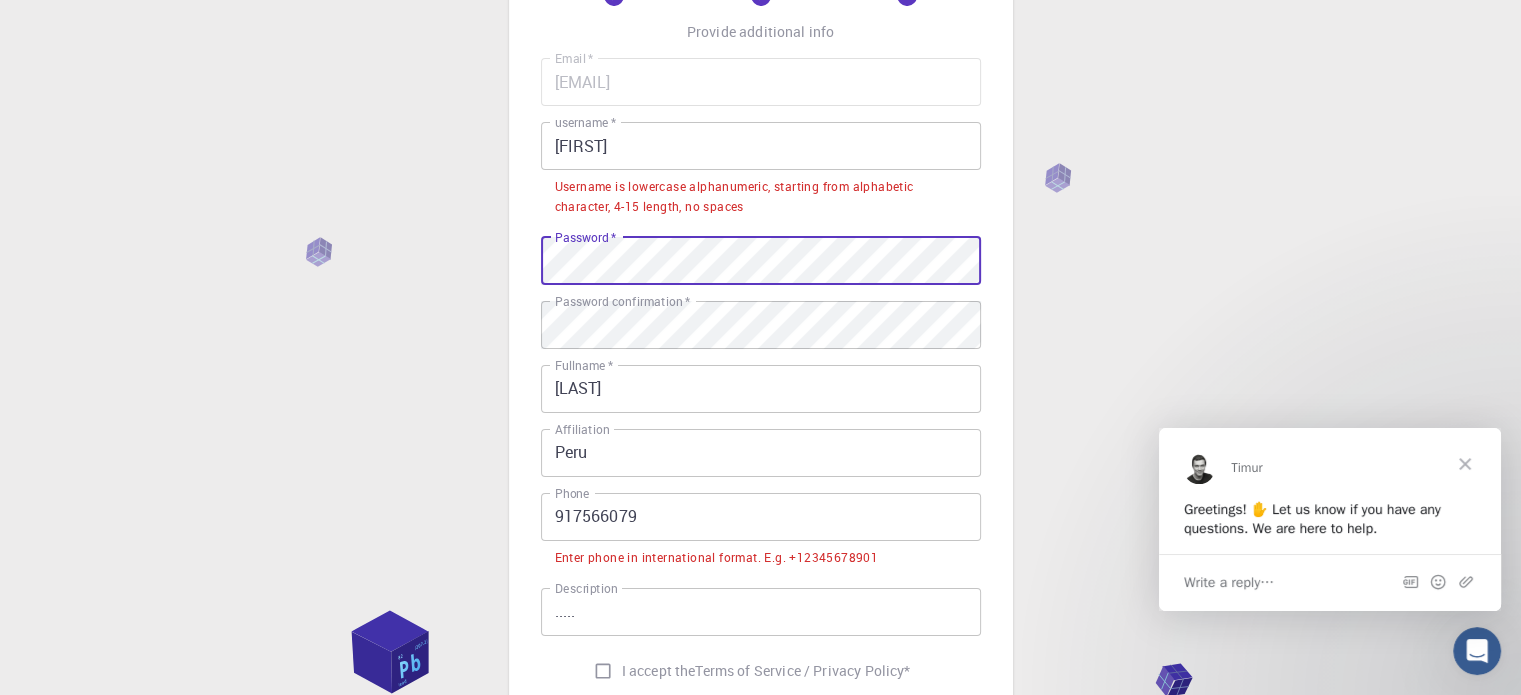 click on "3 Provide additional info Email   * [EMAIL] Email   * username   * Ailin username   * Username is lowercase alphanumeric, starting from alphabetic character, 4-15 length, no spaces Password   * Password   * Password confirmation   * Password confirmation   * Fullname   * [LAST] Fullname   * Affiliation Peru Affiliation Phone 917566079 Phone Enter phone in international format. E.g. +12345678901 Description ..... Description I accept the  Terms of Service / Privacy Policy  * You must accept the Terms of service REGISTER Already on Mat3ra? Sign in" at bounding box center [761, 381] 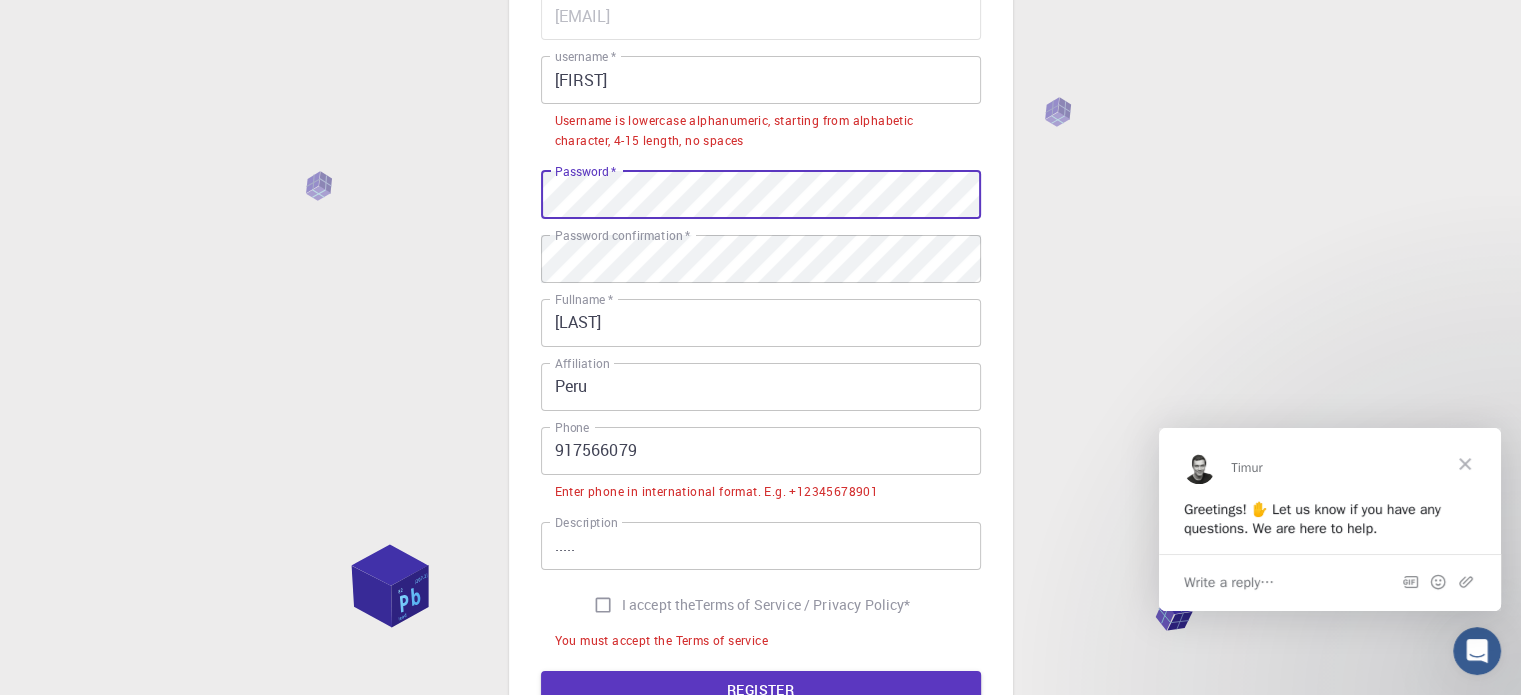 scroll, scrollTop: 435, scrollLeft: 0, axis: vertical 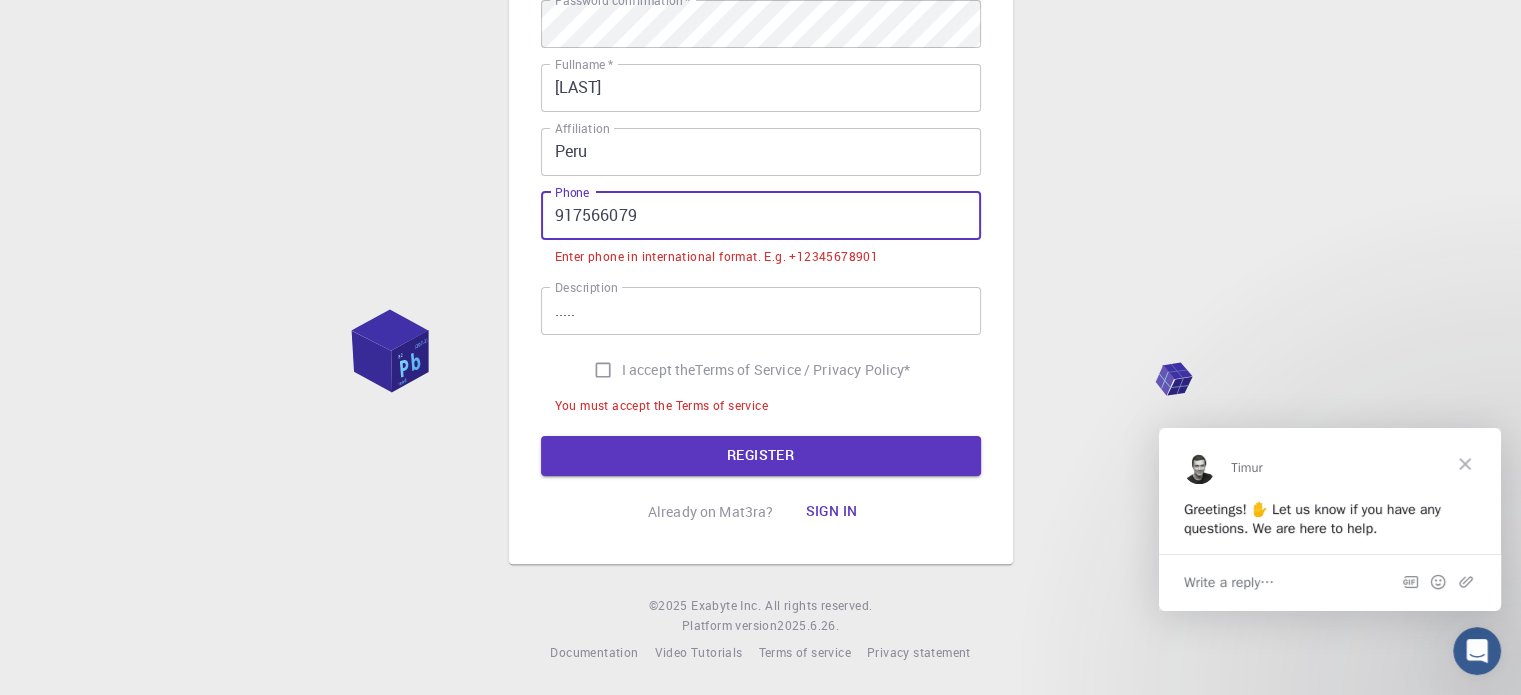click on "917566079" at bounding box center (761, 216) 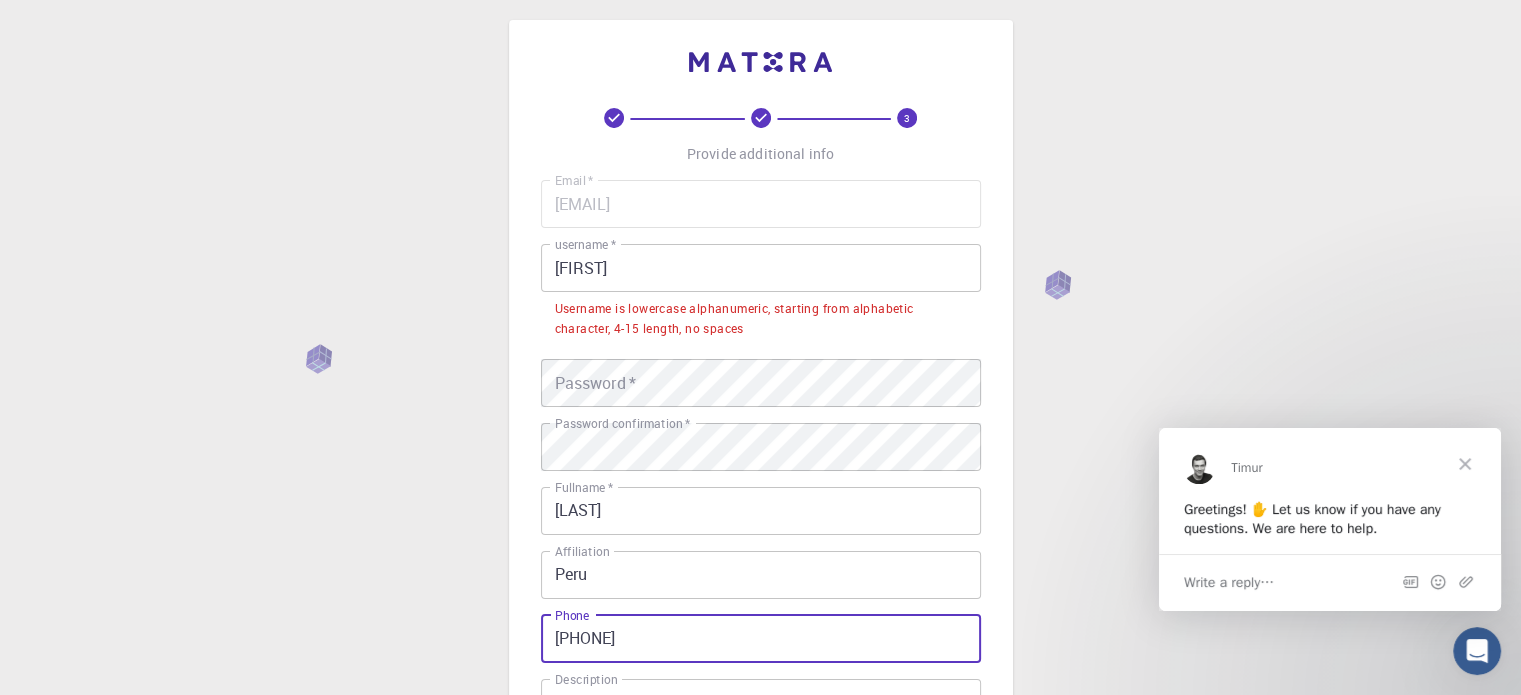 scroll, scrollTop: 12, scrollLeft: 0, axis: vertical 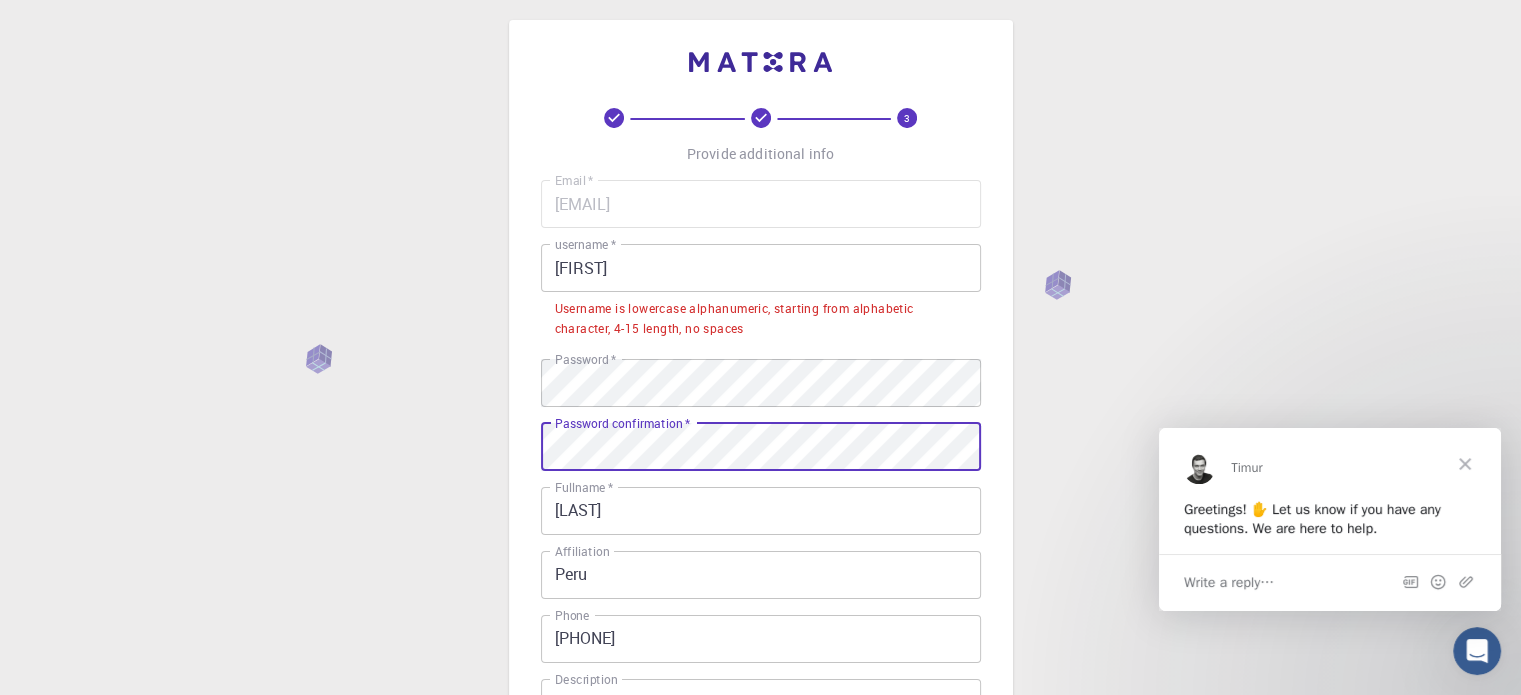 click on "3 Provide additional info Email   * [EMAIL] Email   * username   * Ailin username   * Username is lowercase alphanumeric, starting from alphabetic character, 4-15 length, no spaces Password   * Password   * Password confirmation   * Password confirmation   * Fullname   * [LAST] Fullname   * Affiliation Peru Affiliation Phone [PHONE] Phone Description ..... Description I accept the  Terms of Service / Privacy Policy  * You must accept the Terms of service REGISTER Already on Mat3ra? Sign in ©  2025   Exabyte Inc.   All rights reserved. Platform version  2025.6.26 . Documentation Video Tutorials Terms of service Privacy statement" at bounding box center (760, 537) 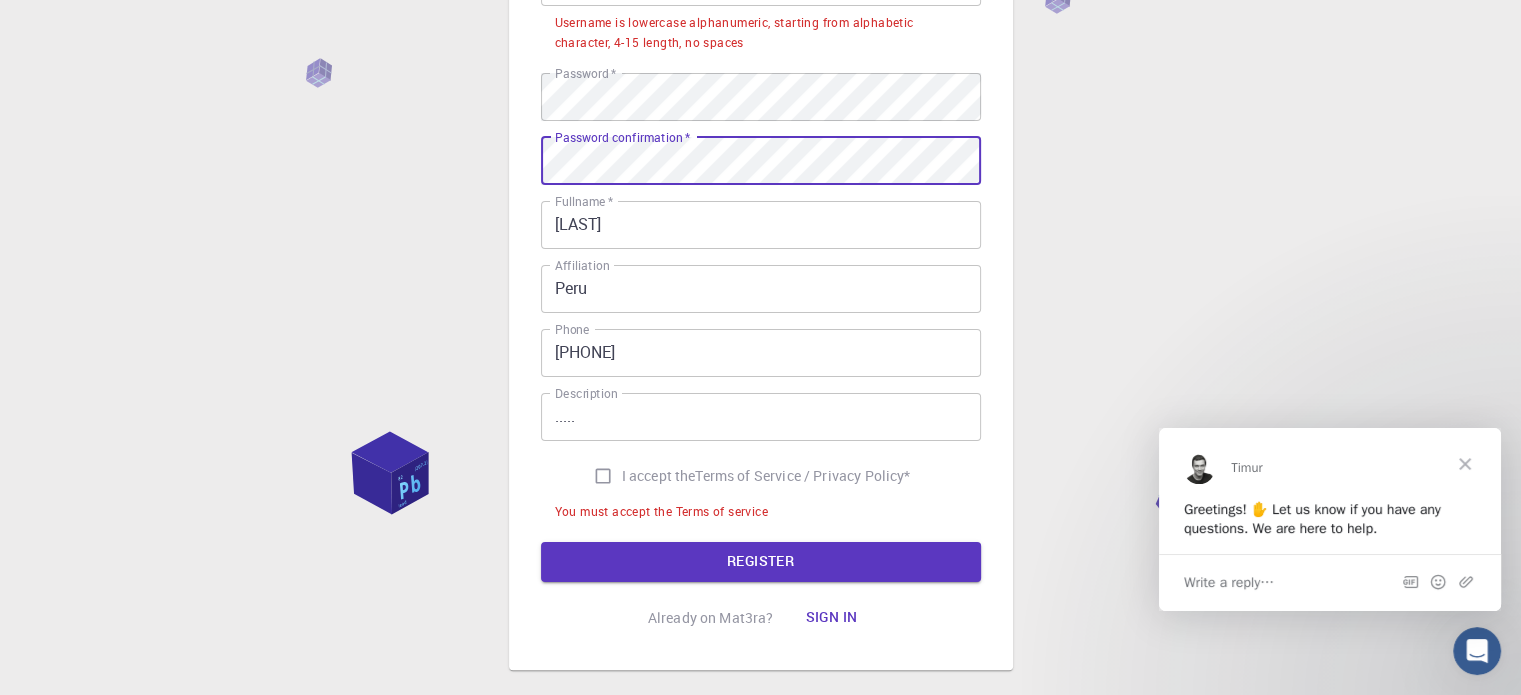scroll, scrollTop: 292, scrollLeft: 0, axis: vertical 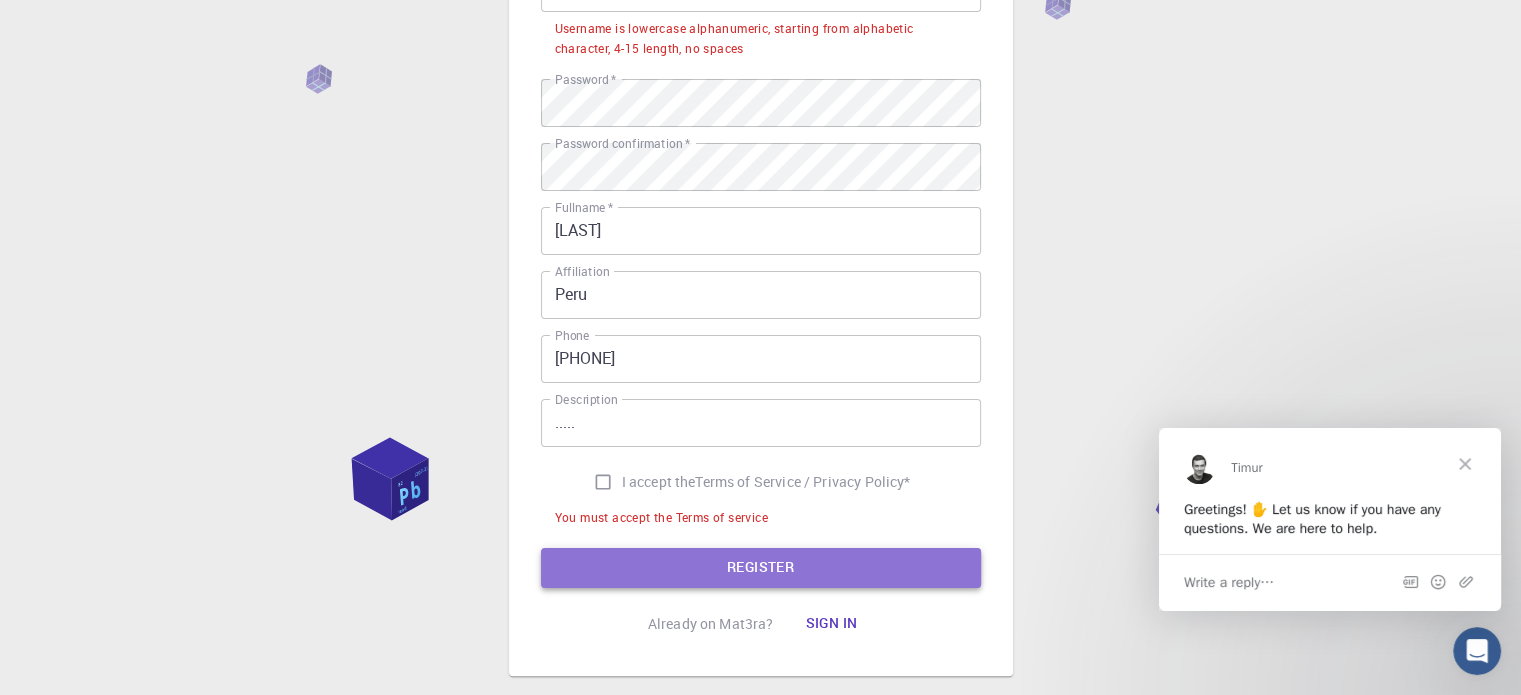 click on "REGISTER" at bounding box center [761, 568] 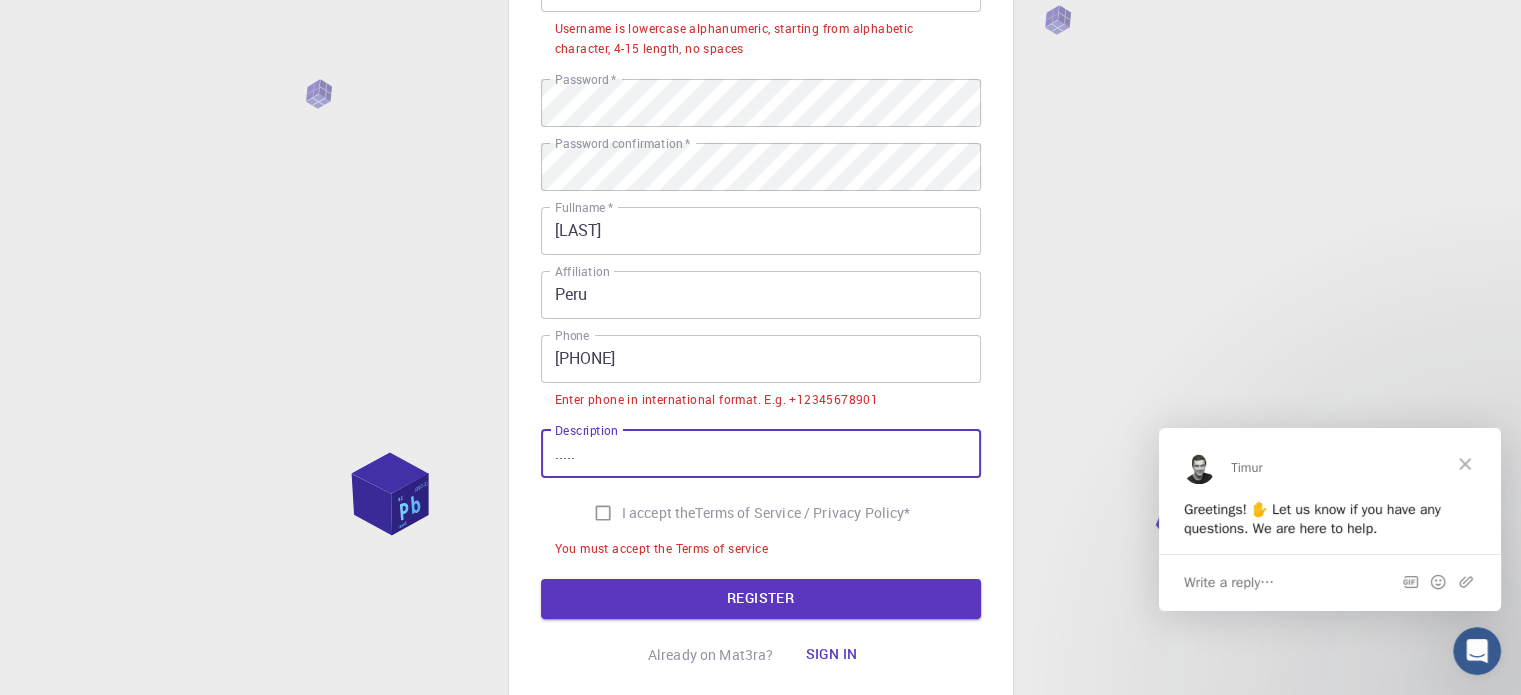 click on "....." at bounding box center [761, 454] 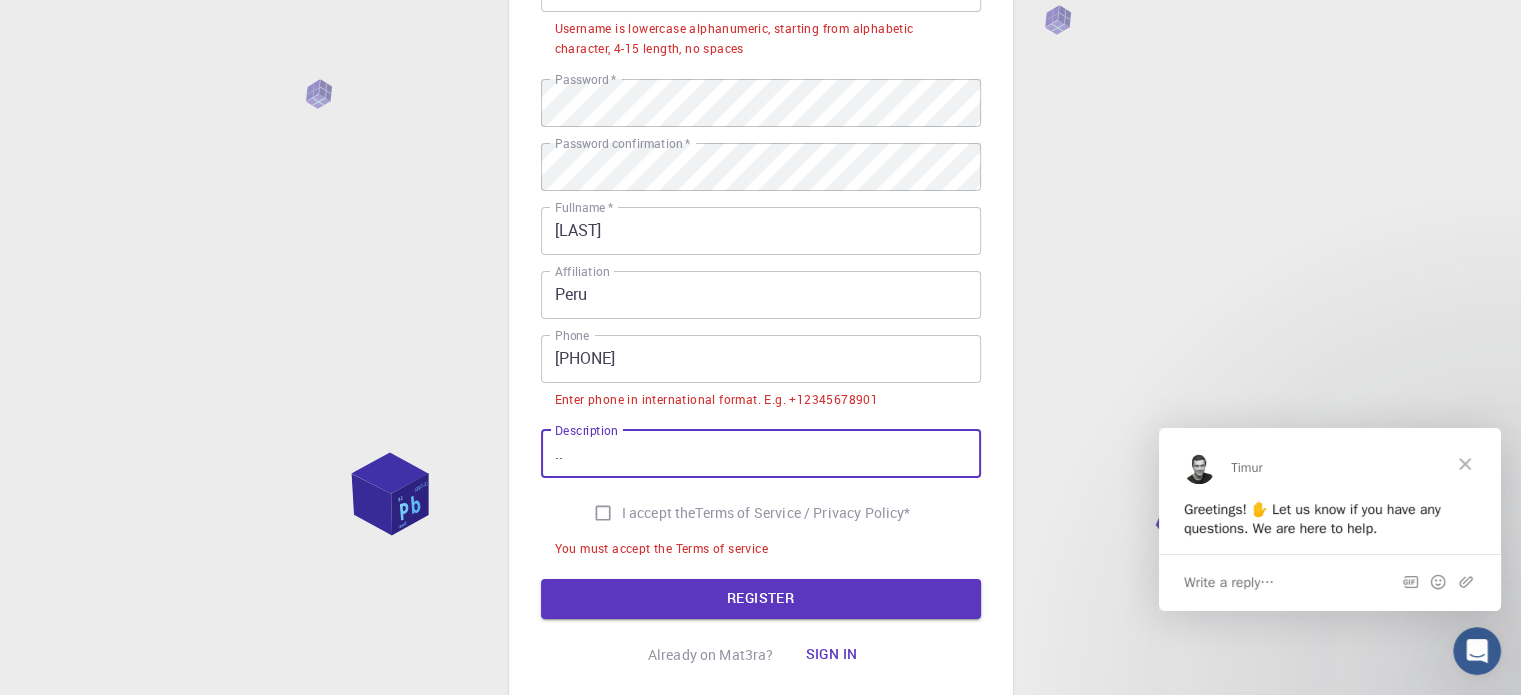 type on "." 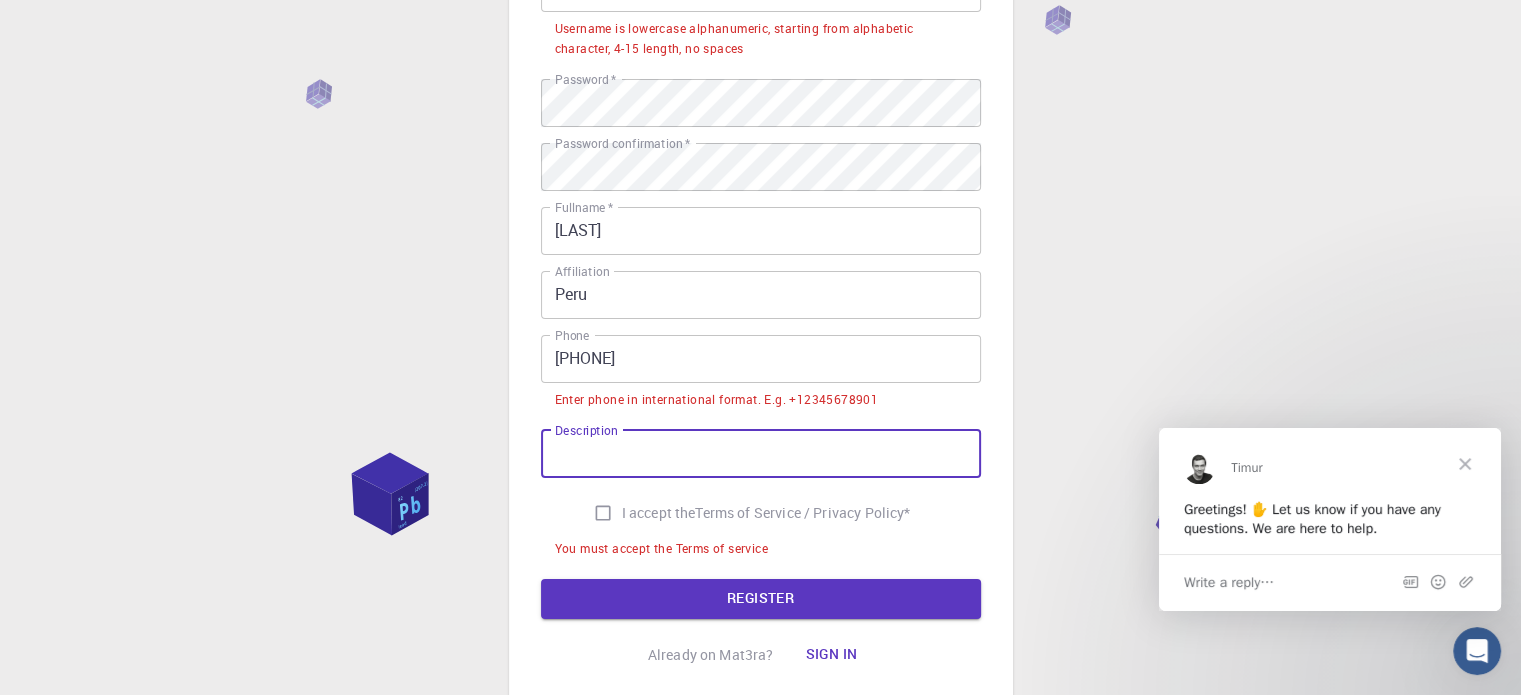 type 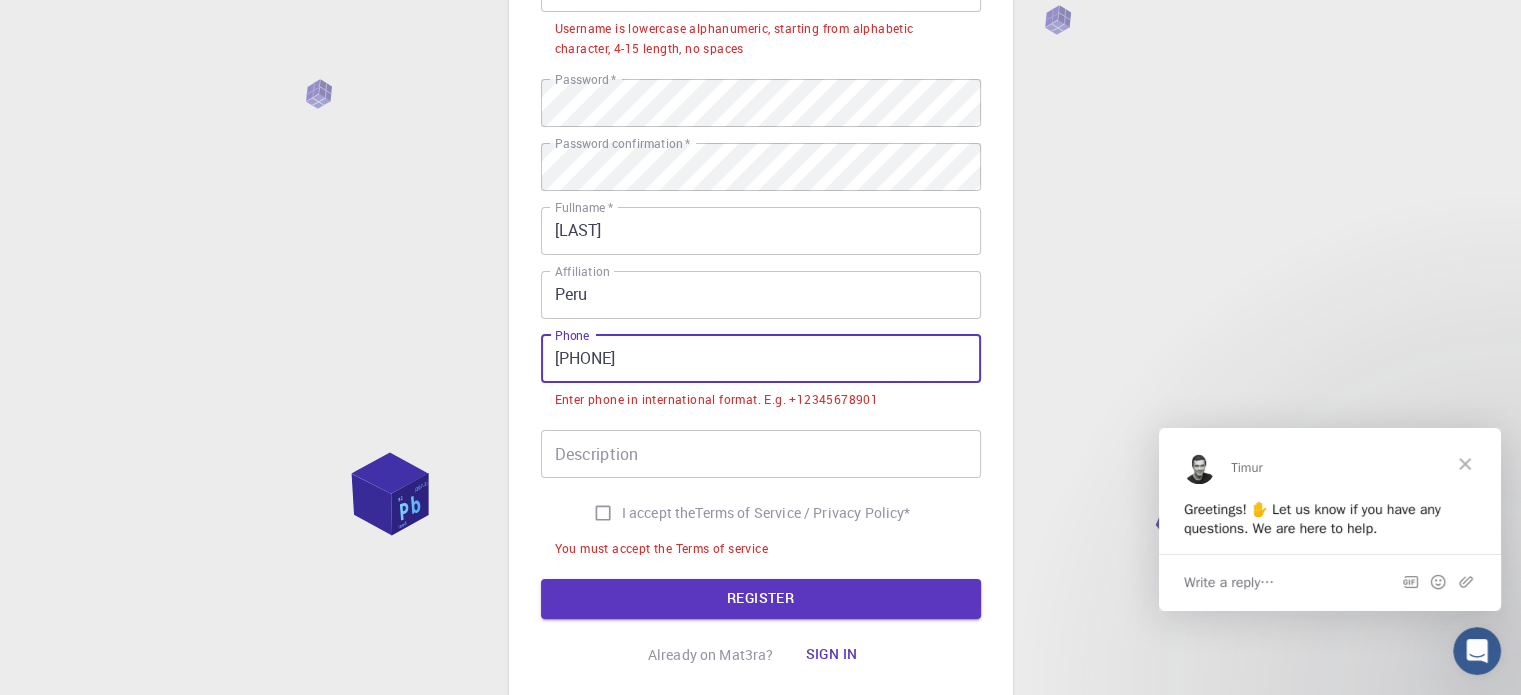 drag, startPoint x: 680, startPoint y: 367, endPoint x: 496, endPoint y: 364, distance: 184.02446 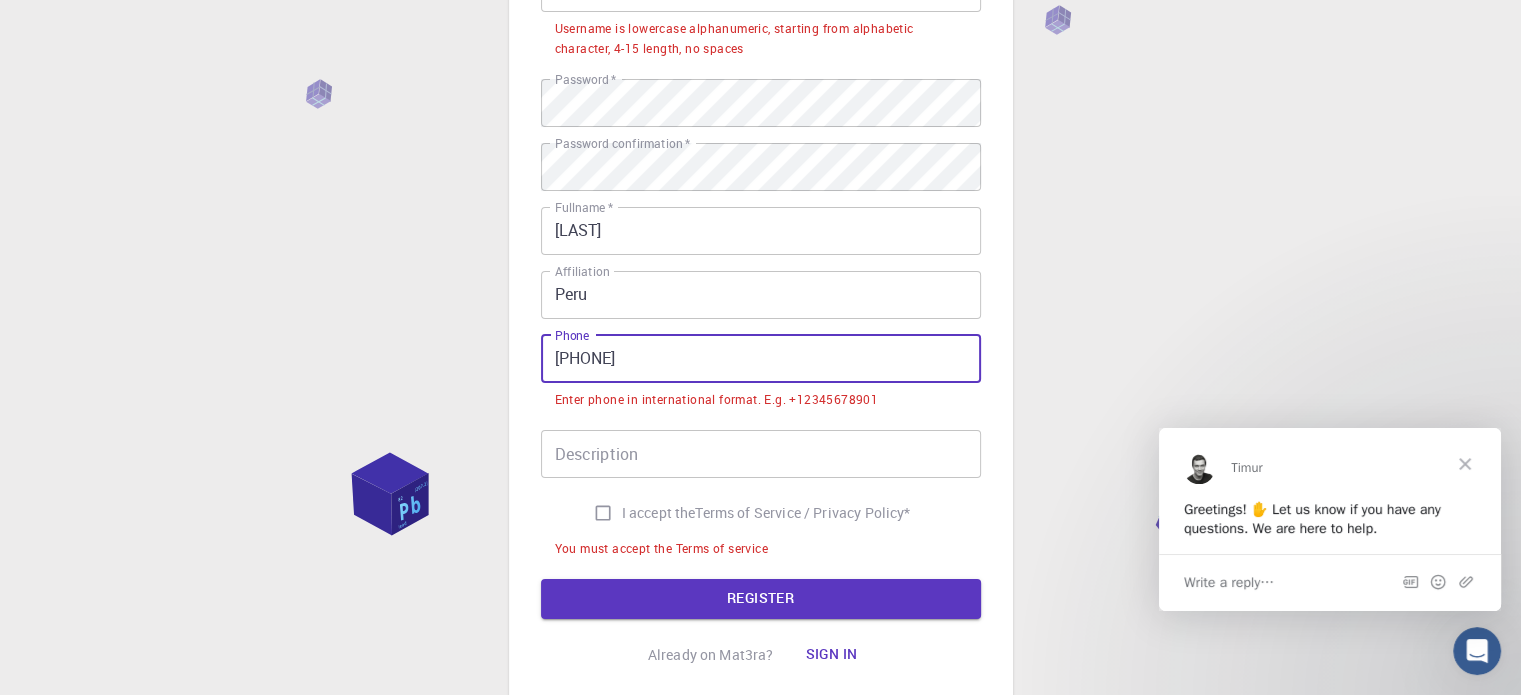 paste on "CLASIFICACION DE RESIDUOS SOLIDOS" 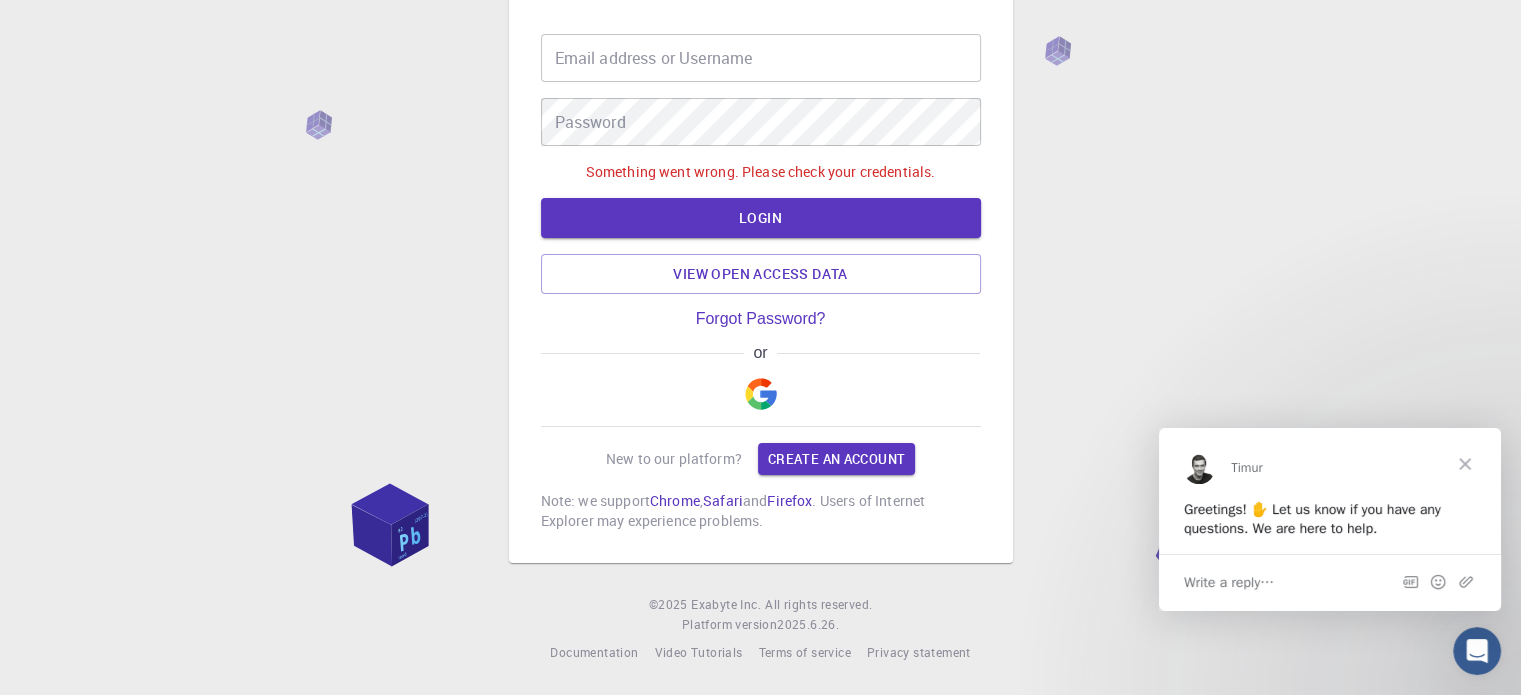 scroll, scrollTop: 0, scrollLeft: 0, axis: both 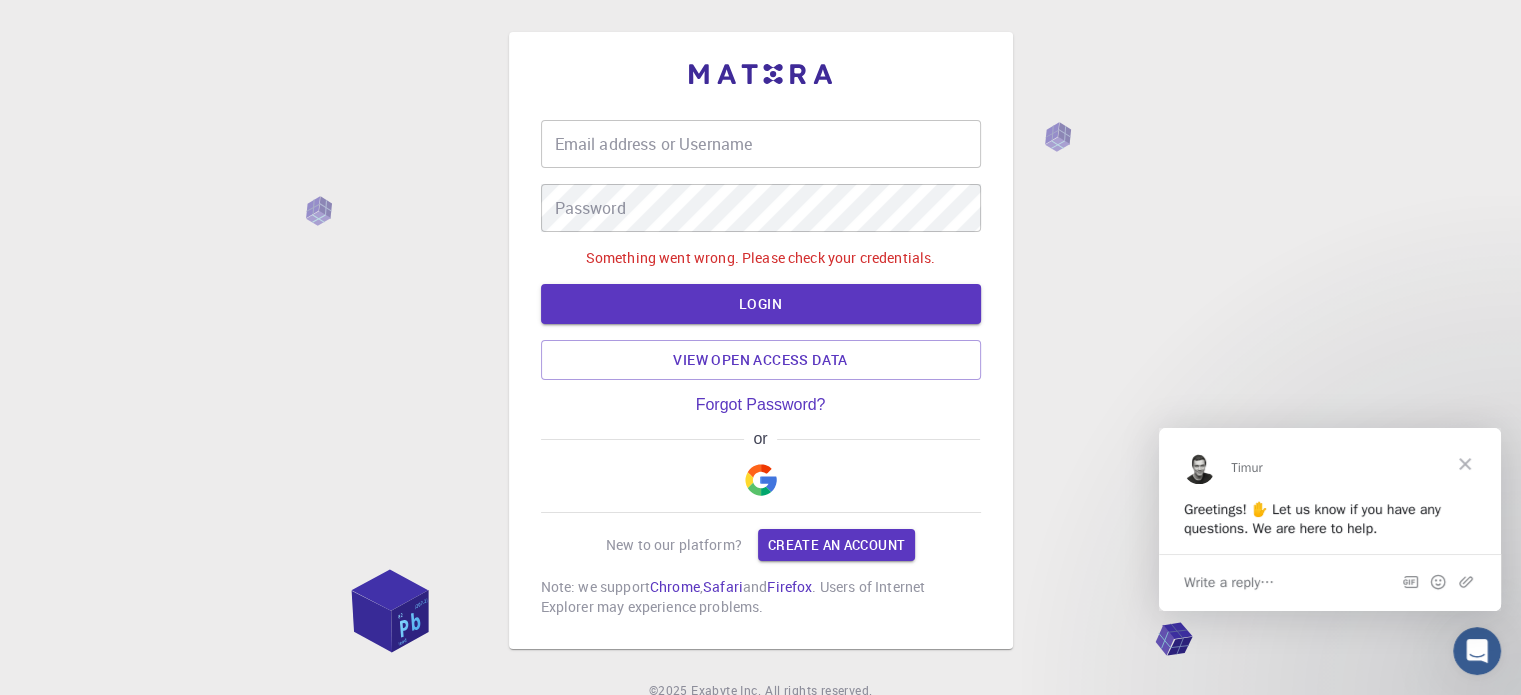 click at bounding box center (1465, 463) 